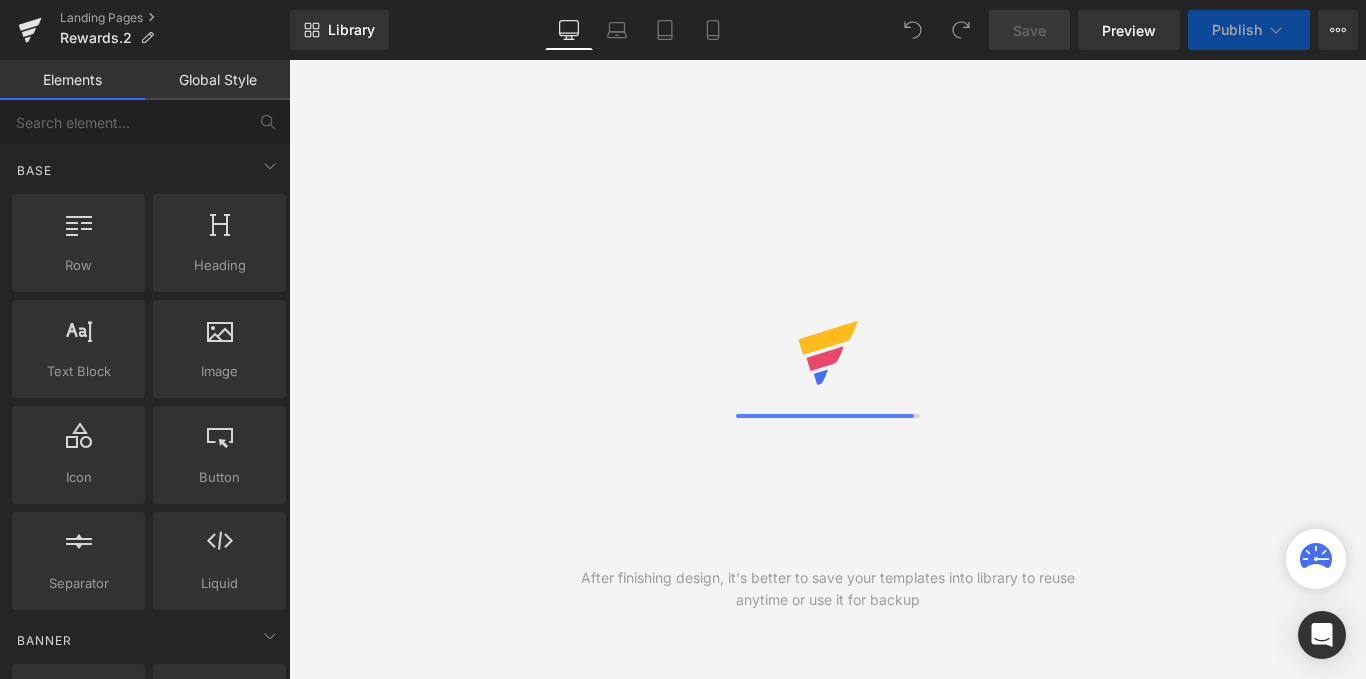 scroll, scrollTop: 0, scrollLeft: 0, axis: both 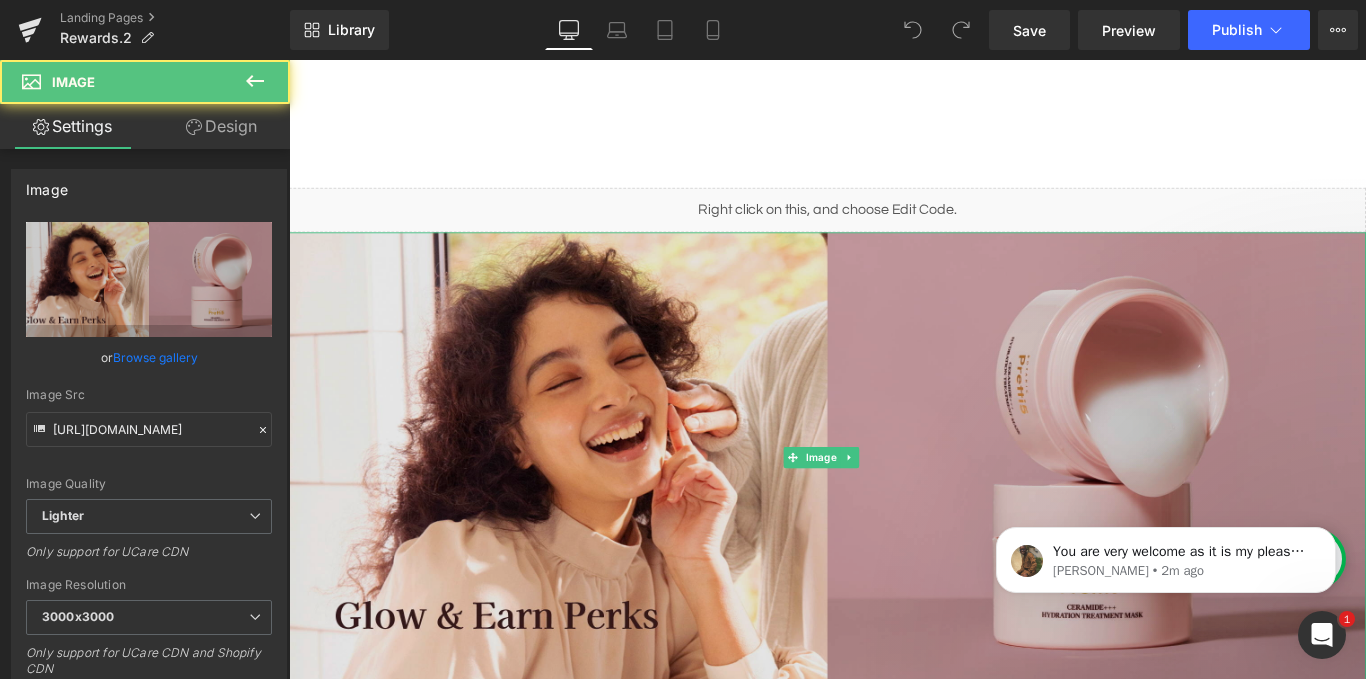 click at bounding box center (894, 506) 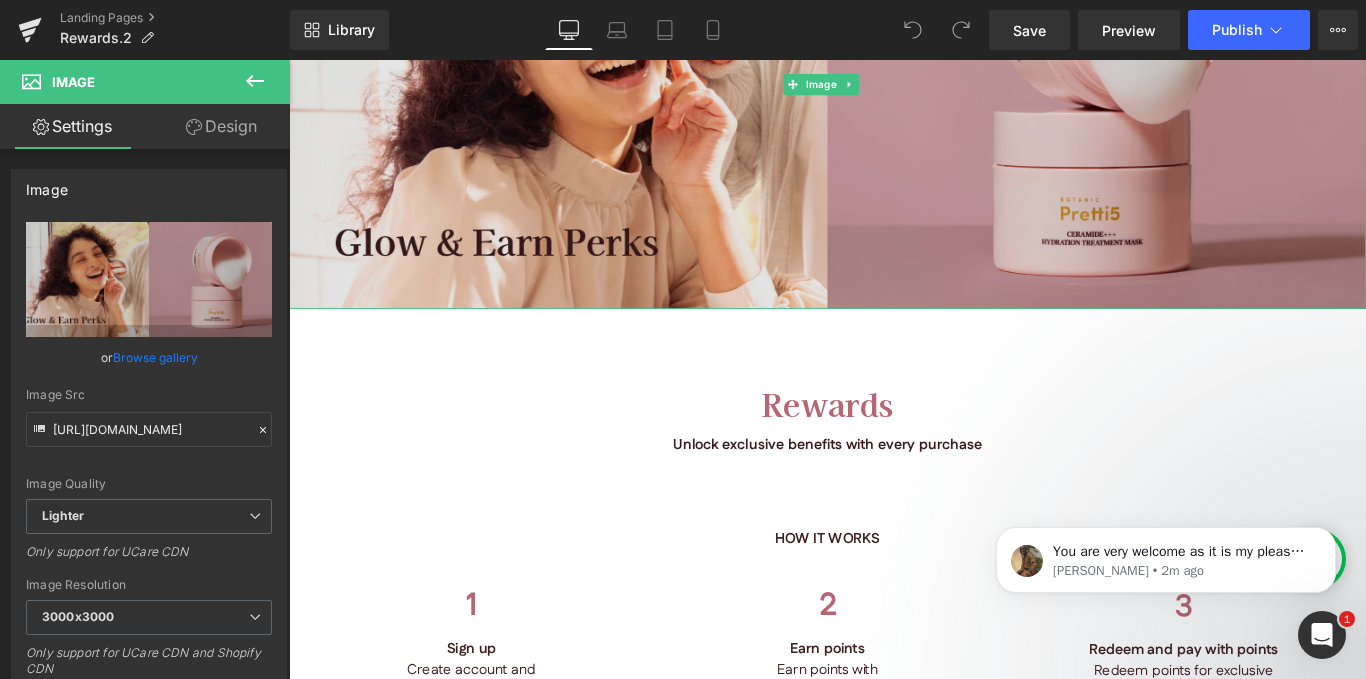 scroll, scrollTop: 450, scrollLeft: 0, axis: vertical 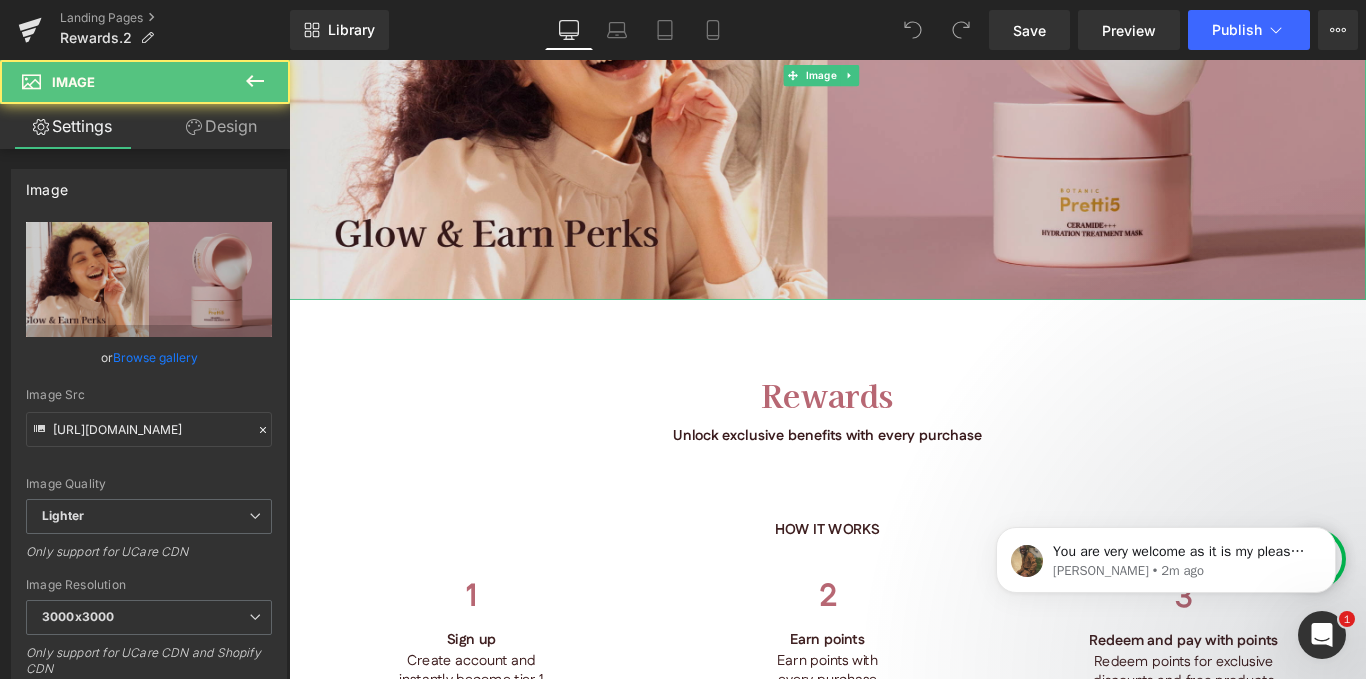 click at bounding box center [894, 77] 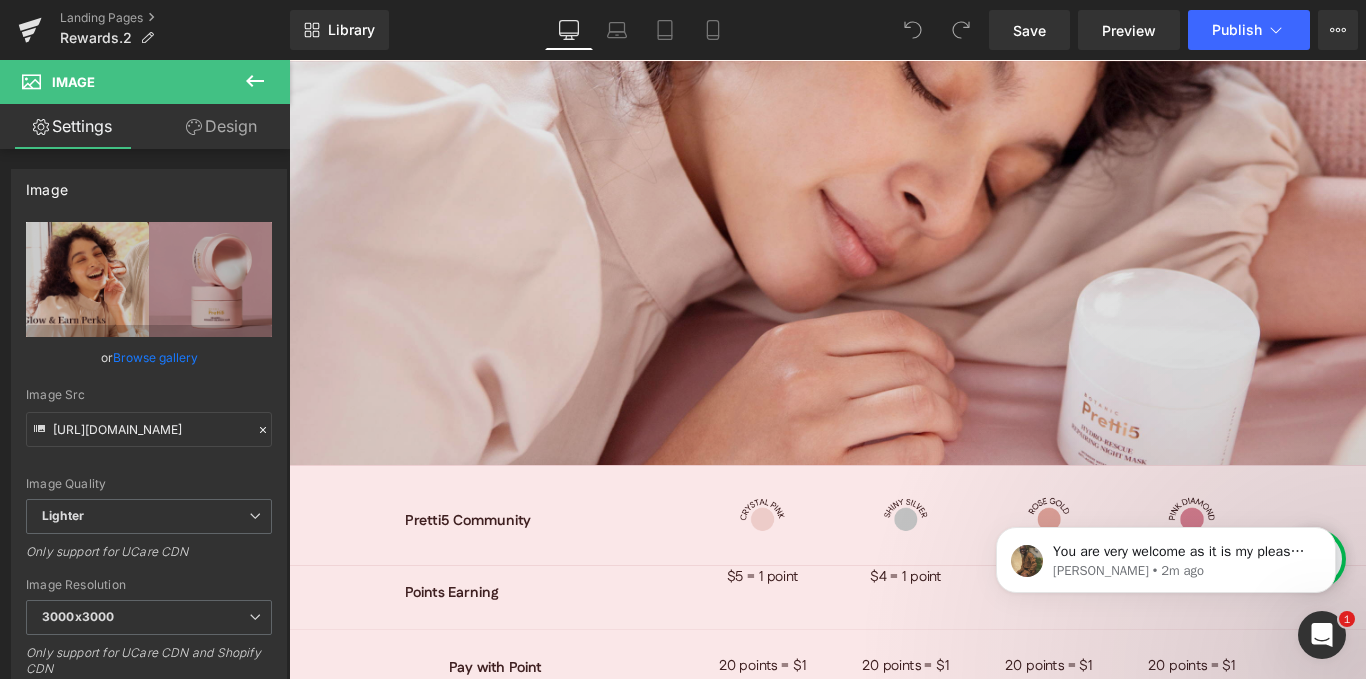 scroll, scrollTop: 1691, scrollLeft: 0, axis: vertical 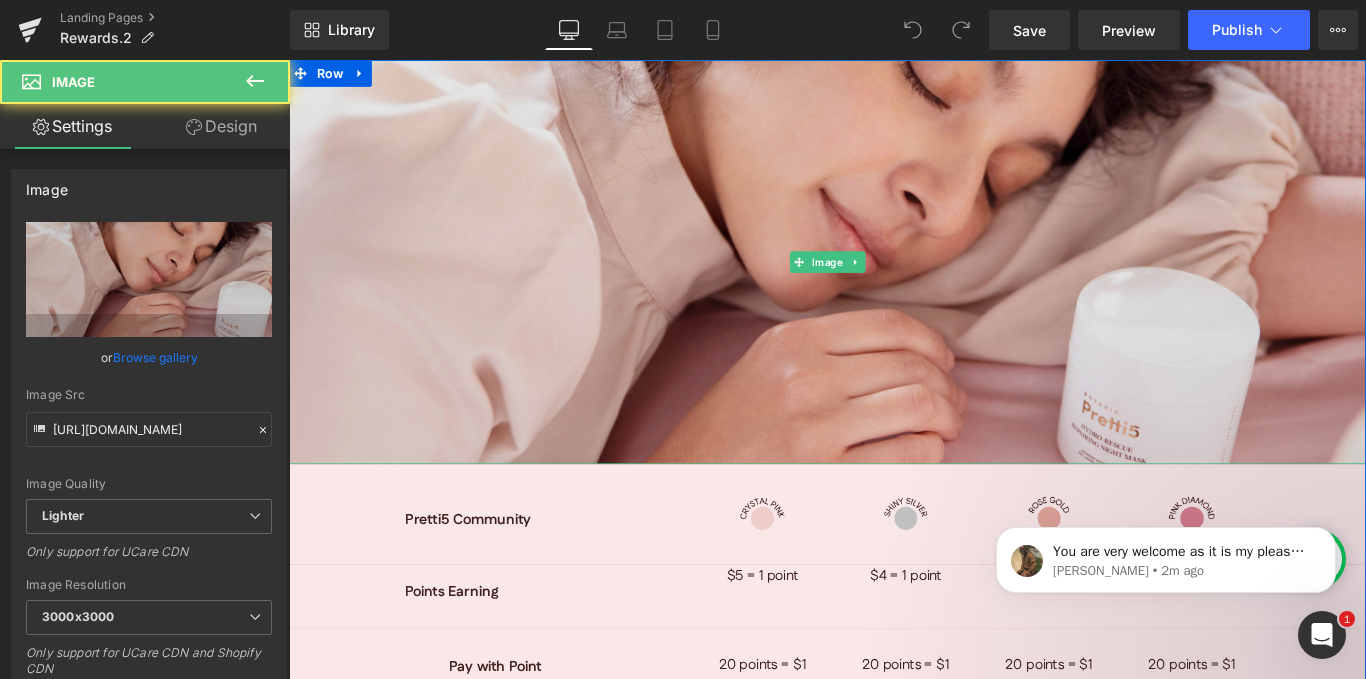click at bounding box center [894, 287] 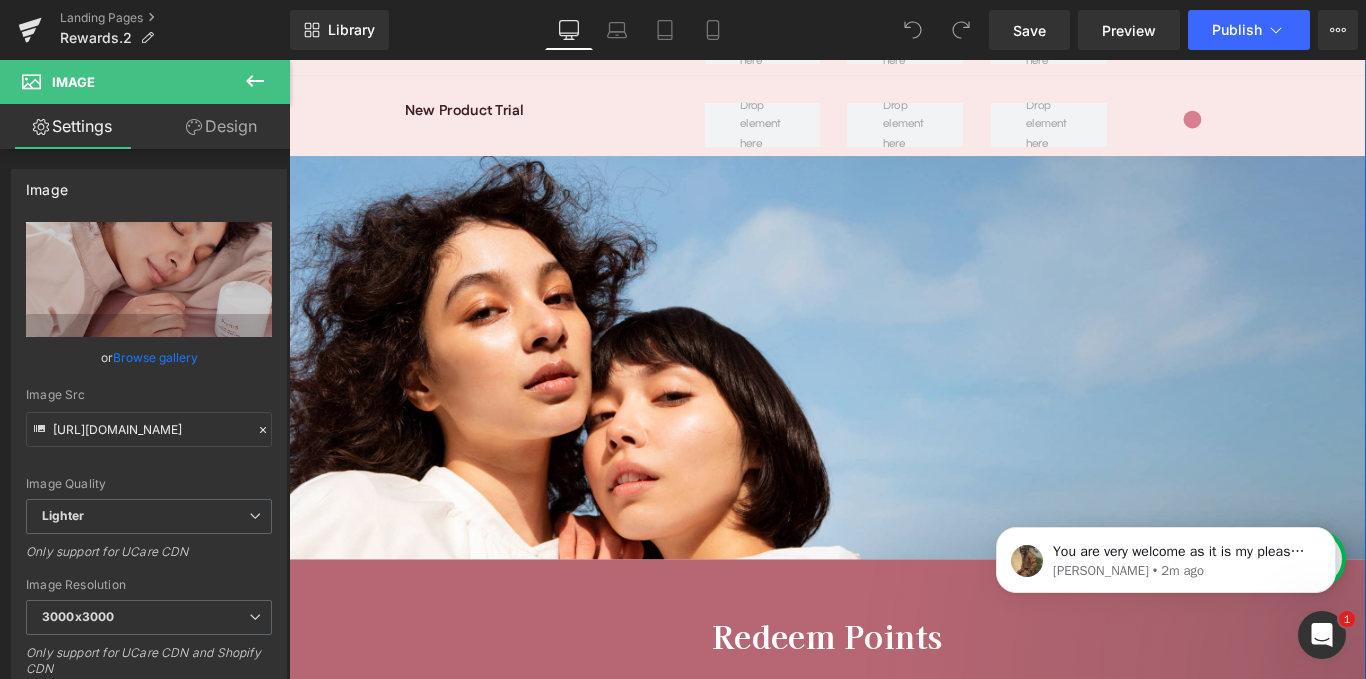 scroll, scrollTop: 3560, scrollLeft: 0, axis: vertical 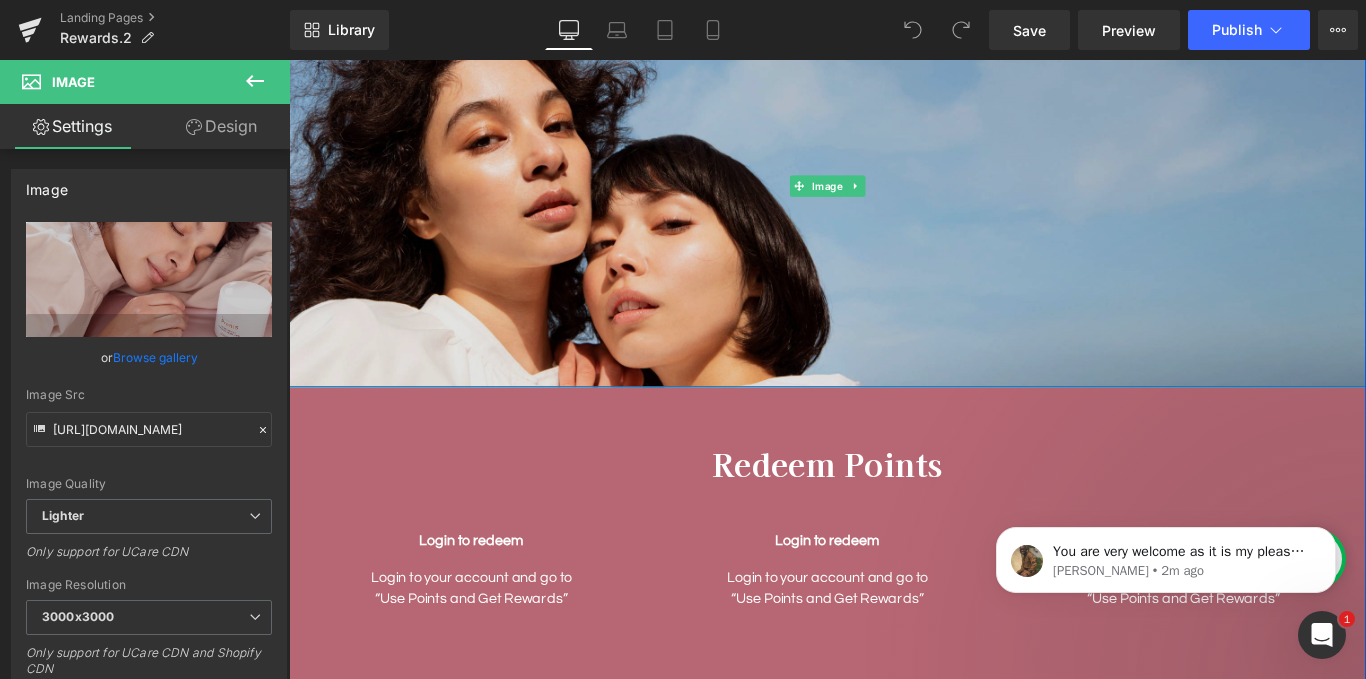 click at bounding box center (894, 202) 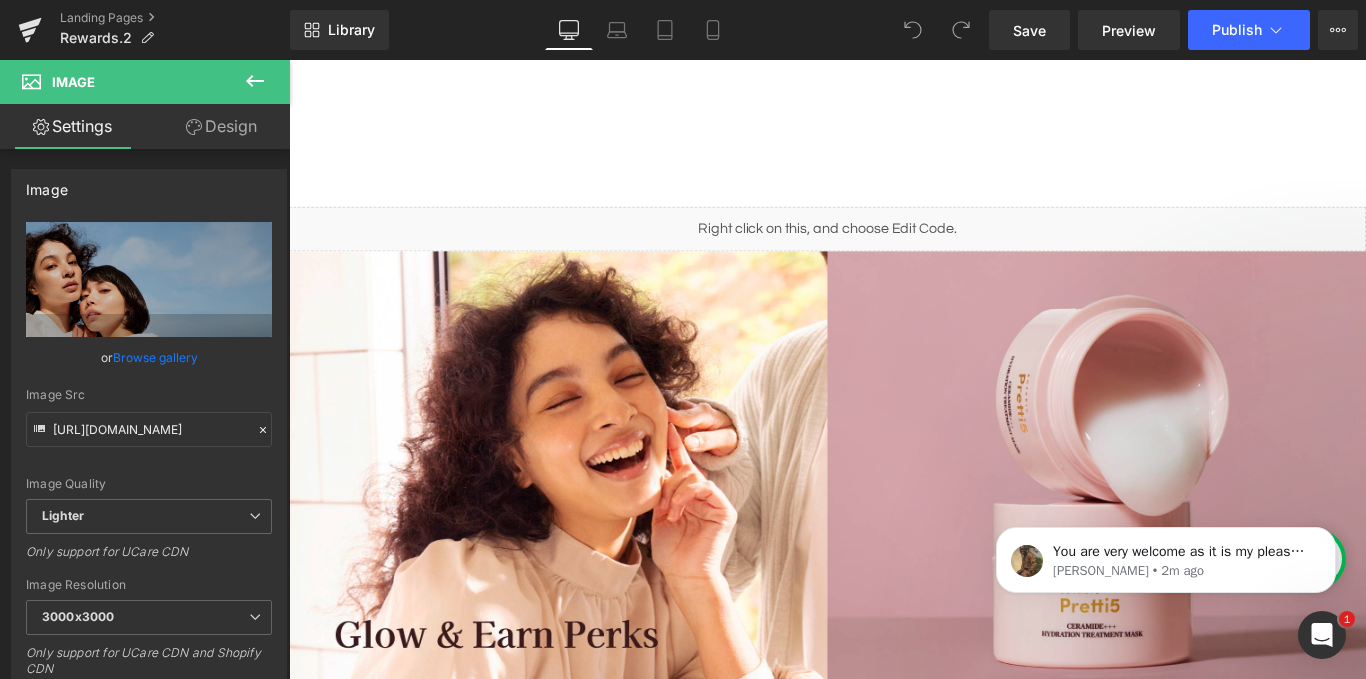scroll, scrollTop: 162, scrollLeft: 0, axis: vertical 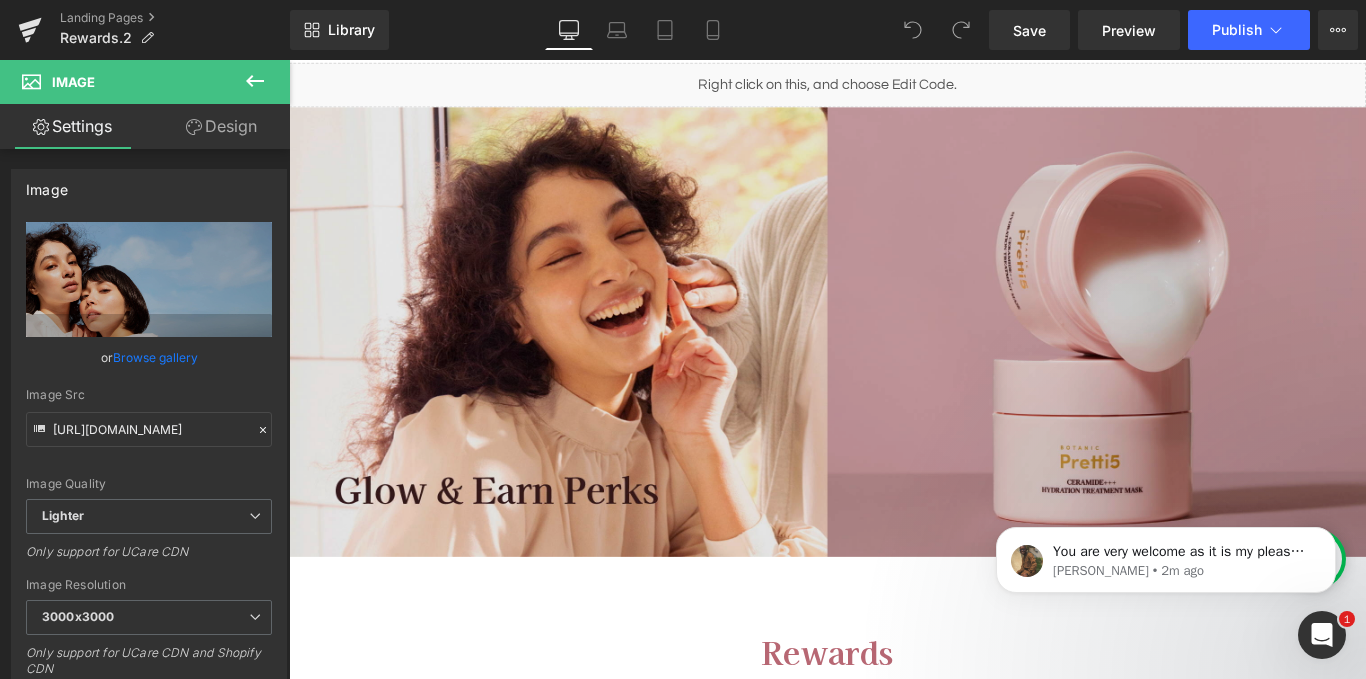 click at bounding box center (894, 365) 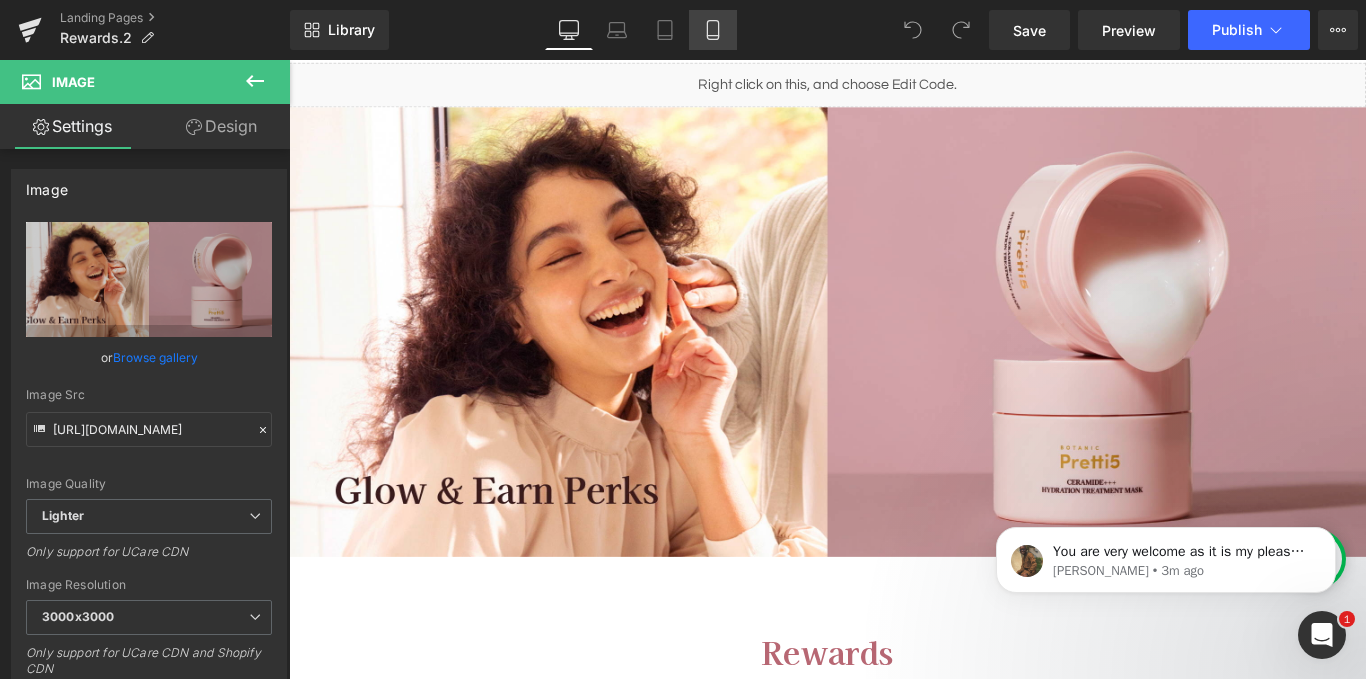 click 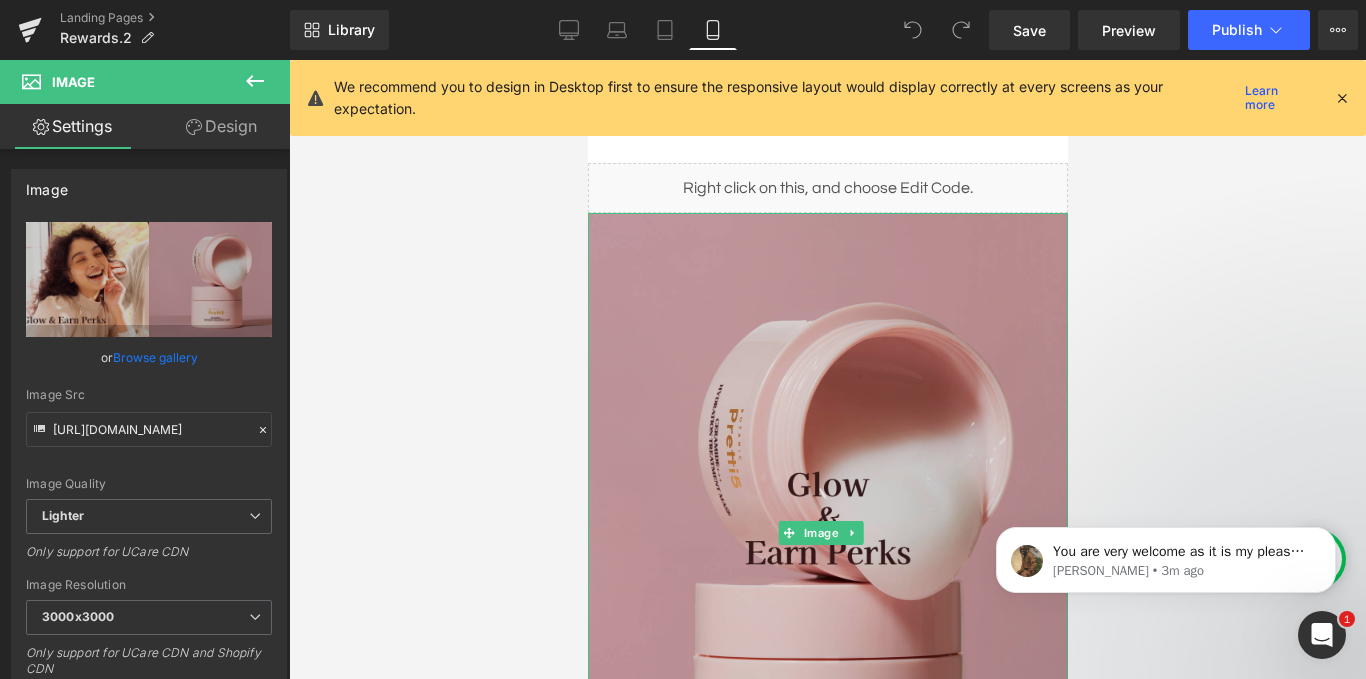 scroll, scrollTop: 9, scrollLeft: 0, axis: vertical 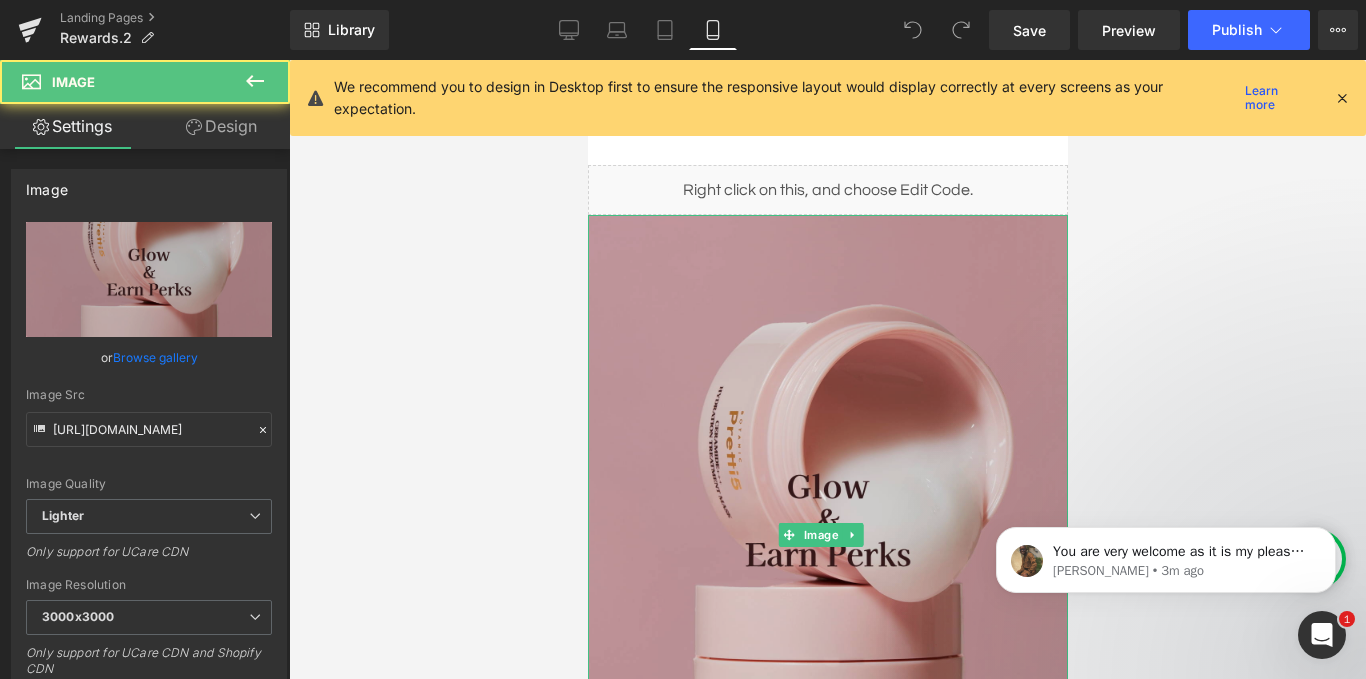 click at bounding box center (827, 535) 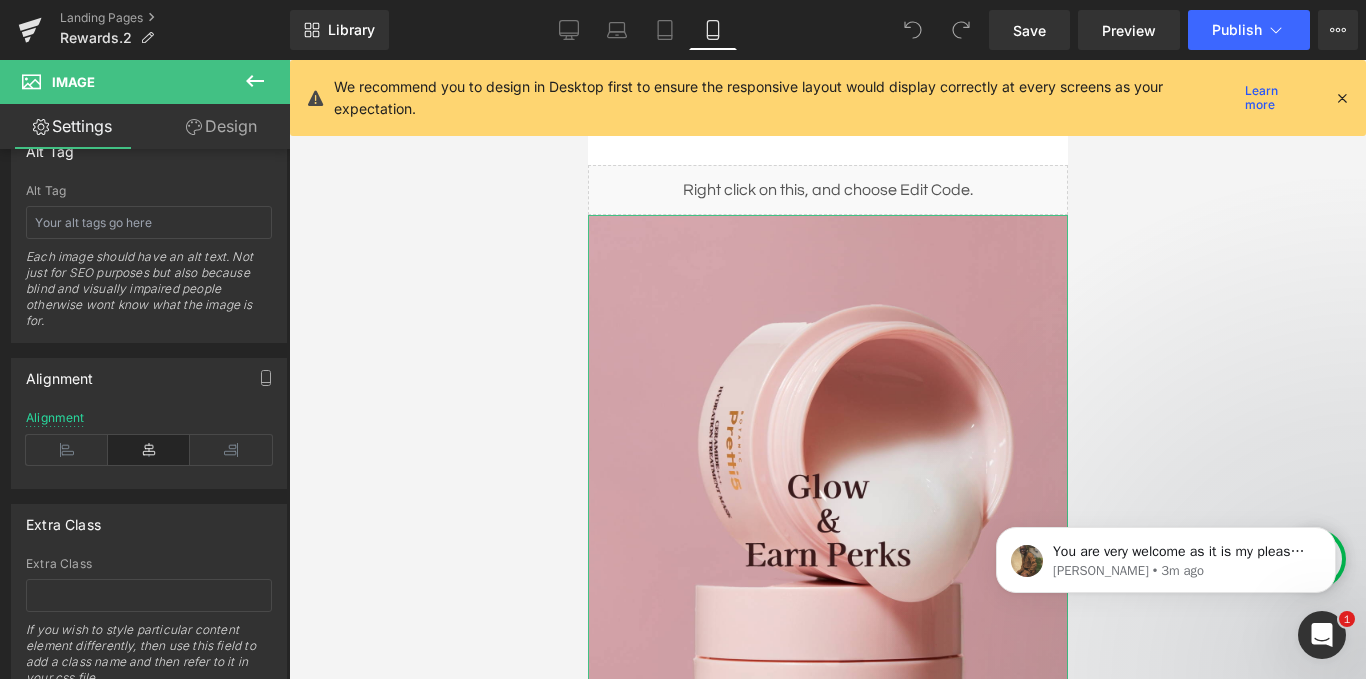 scroll, scrollTop: 1186, scrollLeft: 0, axis: vertical 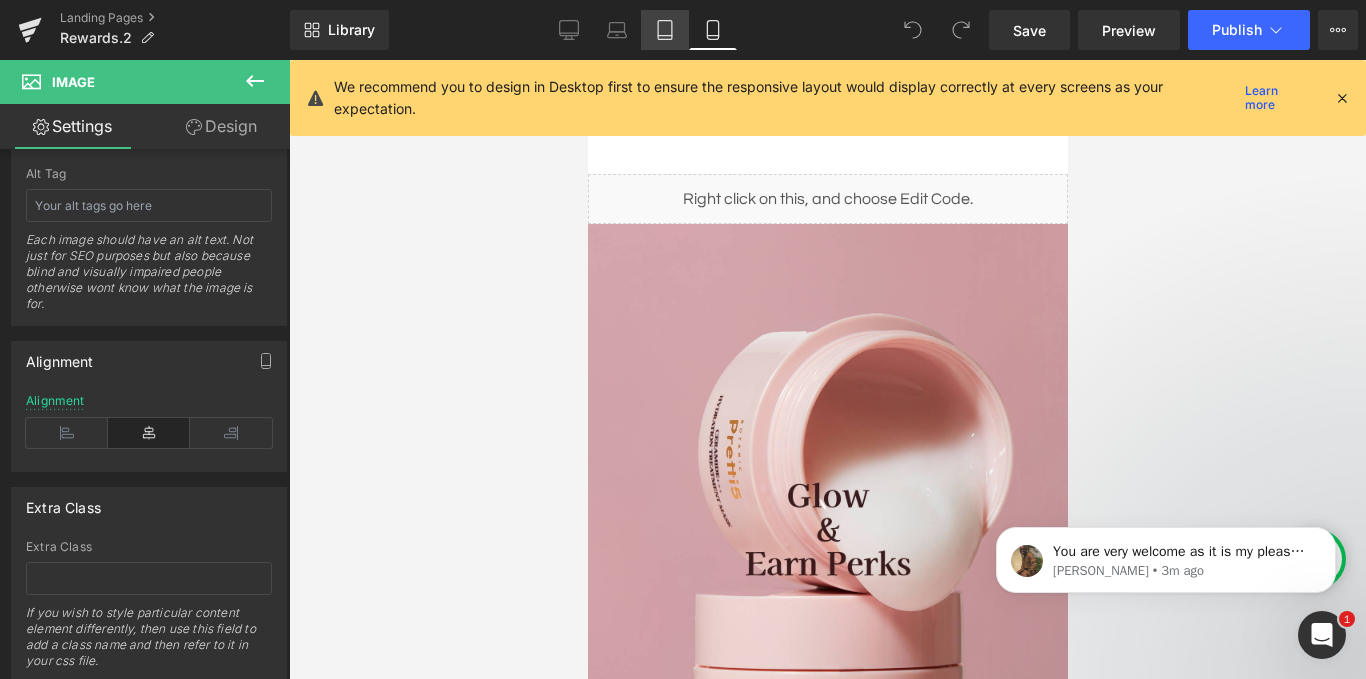 click on "Tablet" at bounding box center [665, 30] 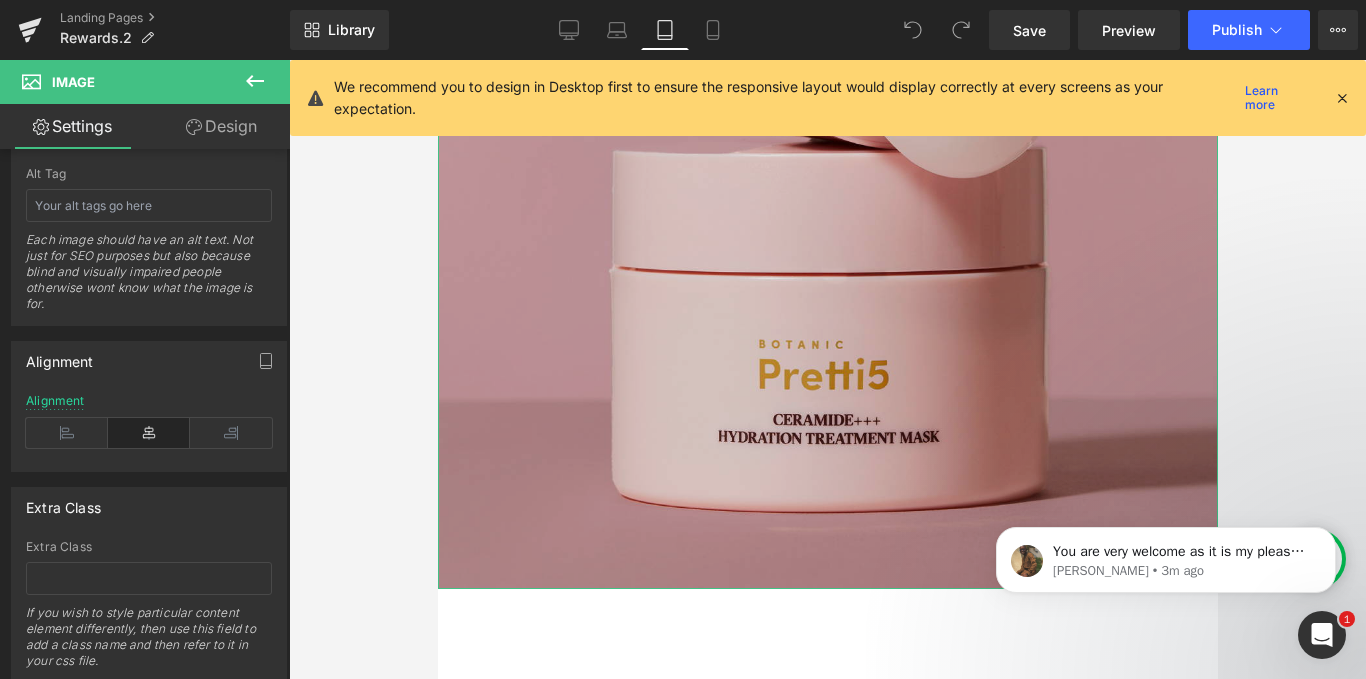 scroll, scrollTop: 703, scrollLeft: 0, axis: vertical 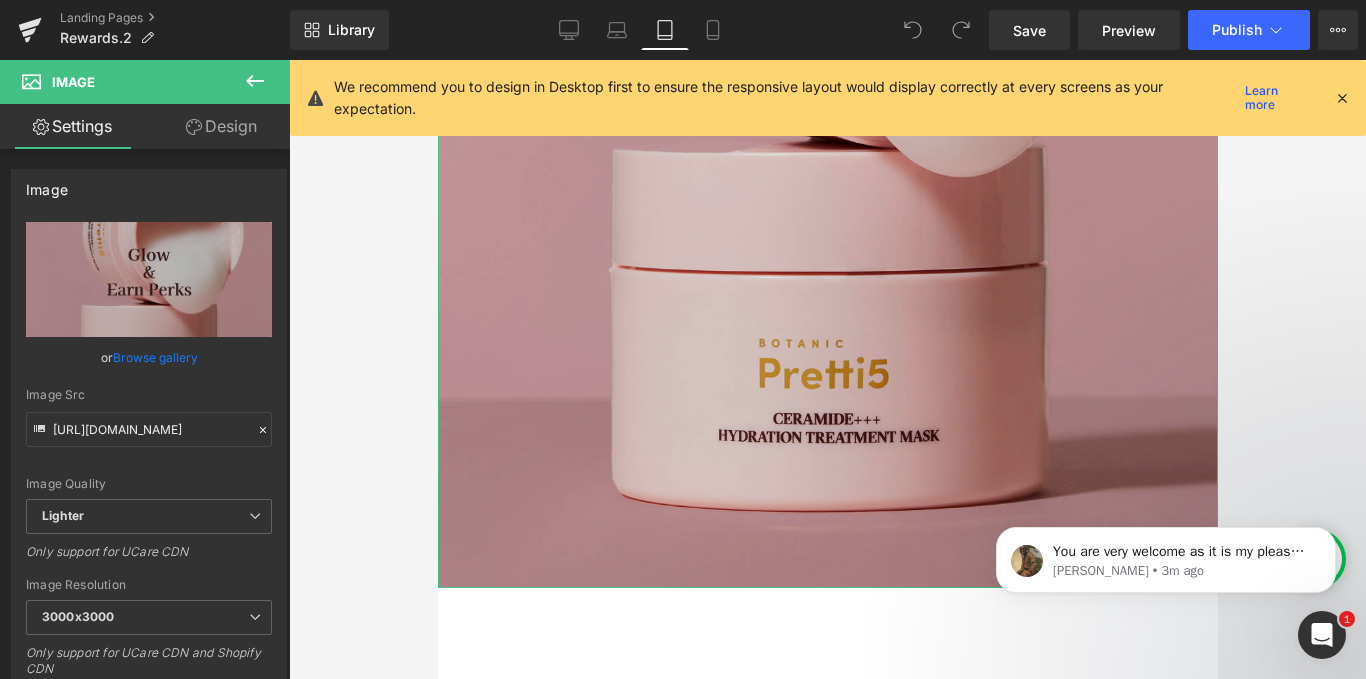 click at bounding box center [827, 68] 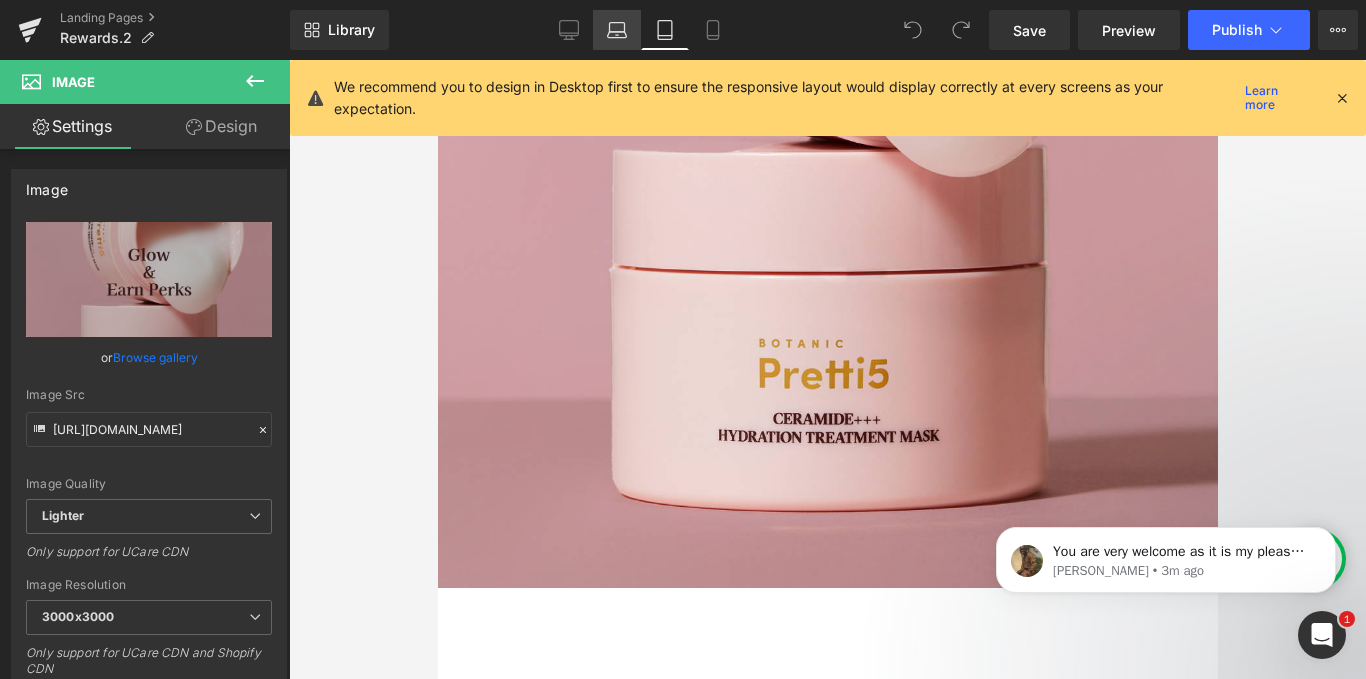 click 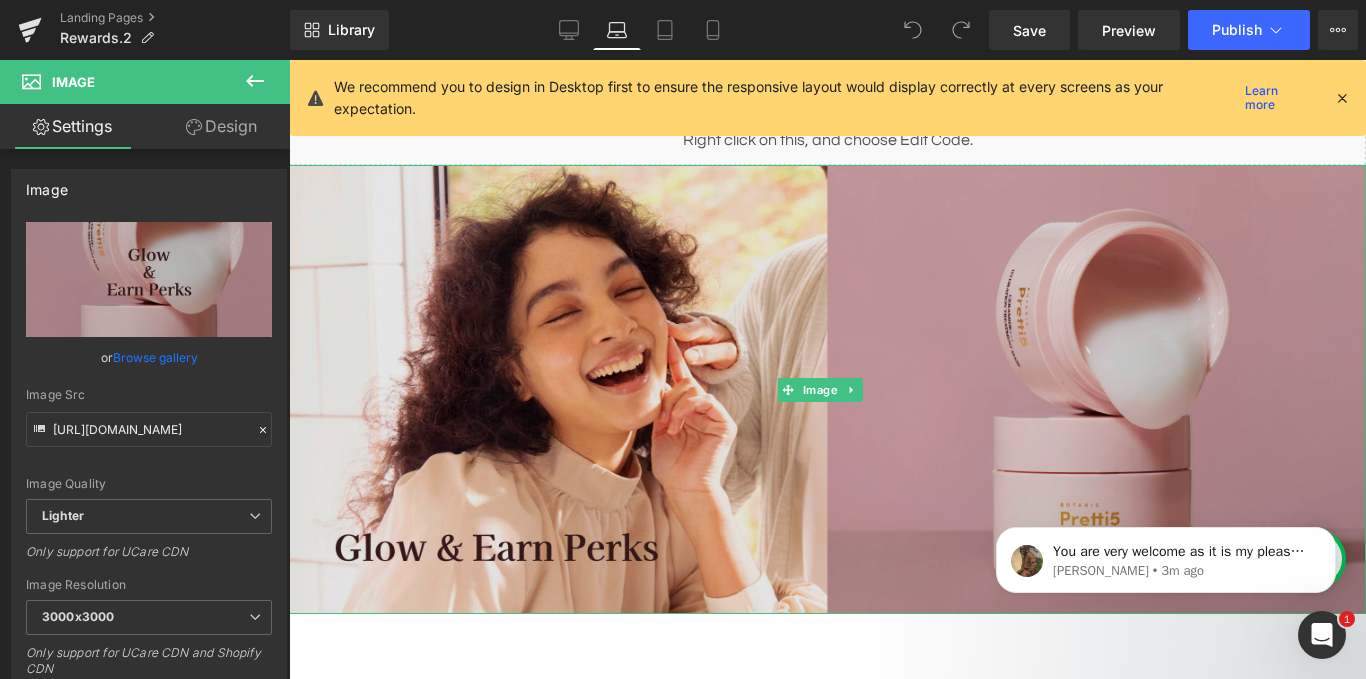 scroll, scrollTop: 63, scrollLeft: 0, axis: vertical 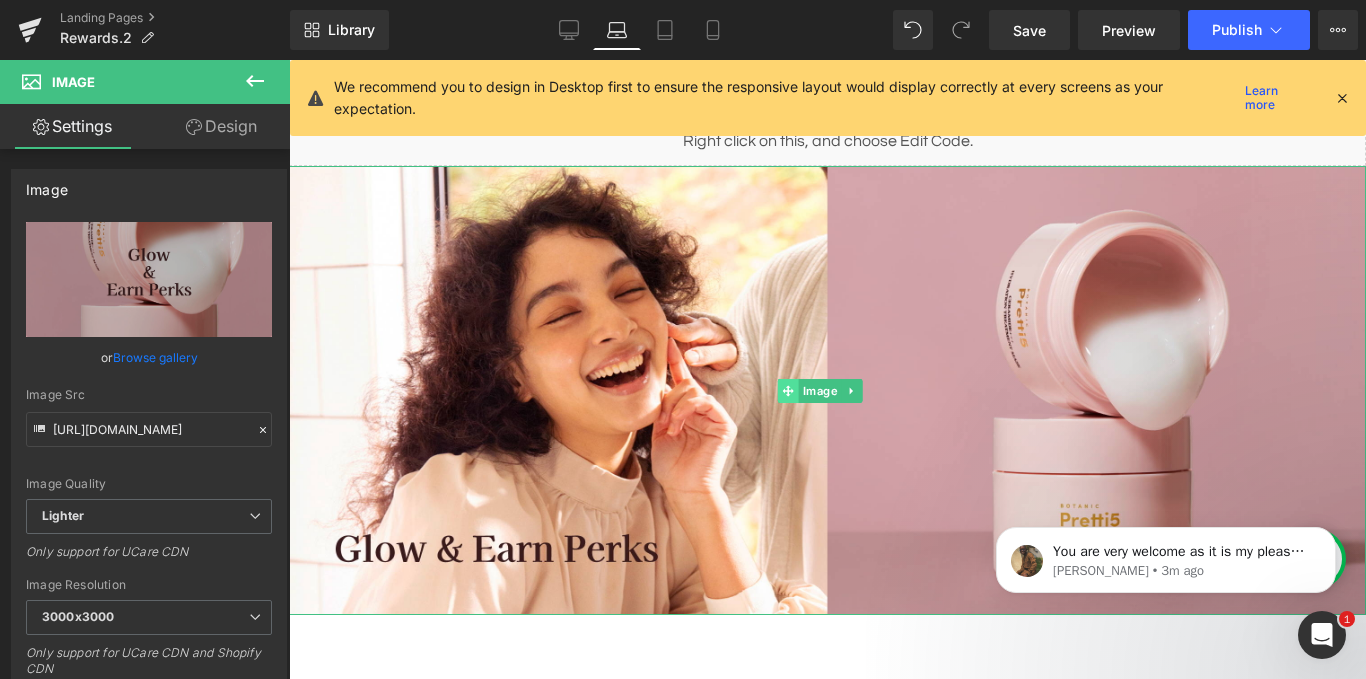 click 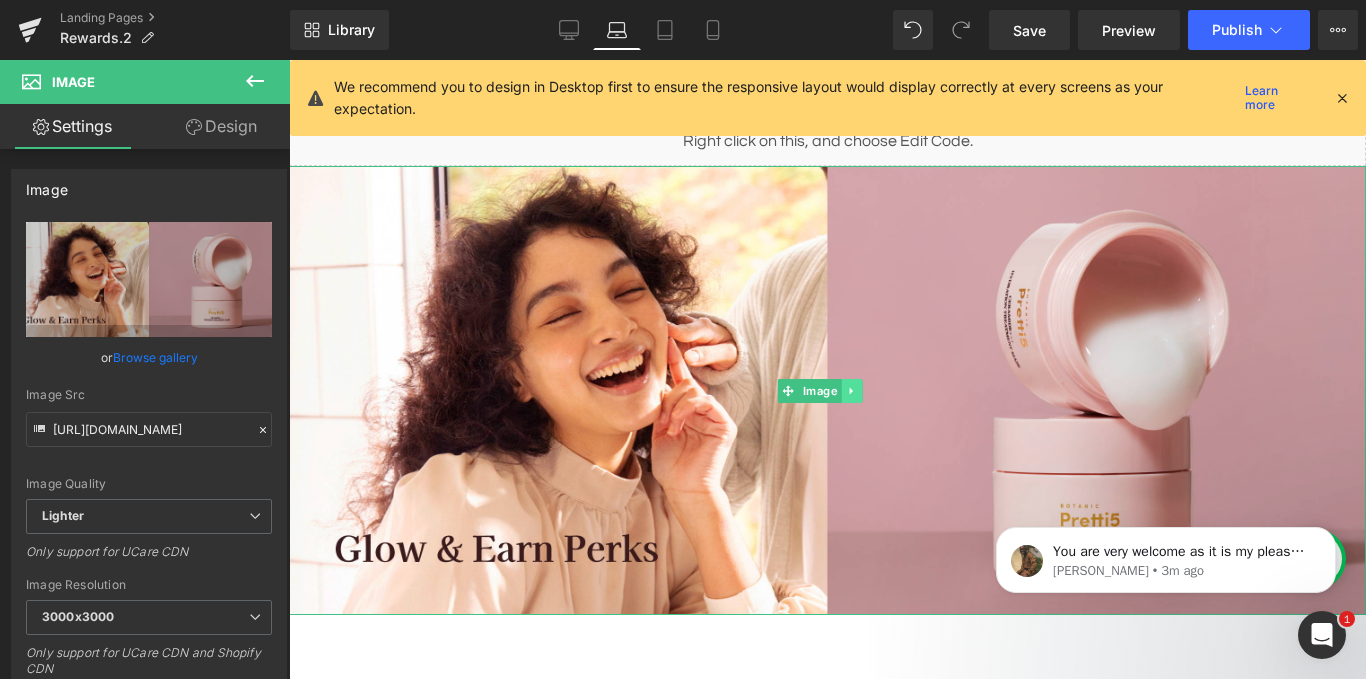 click 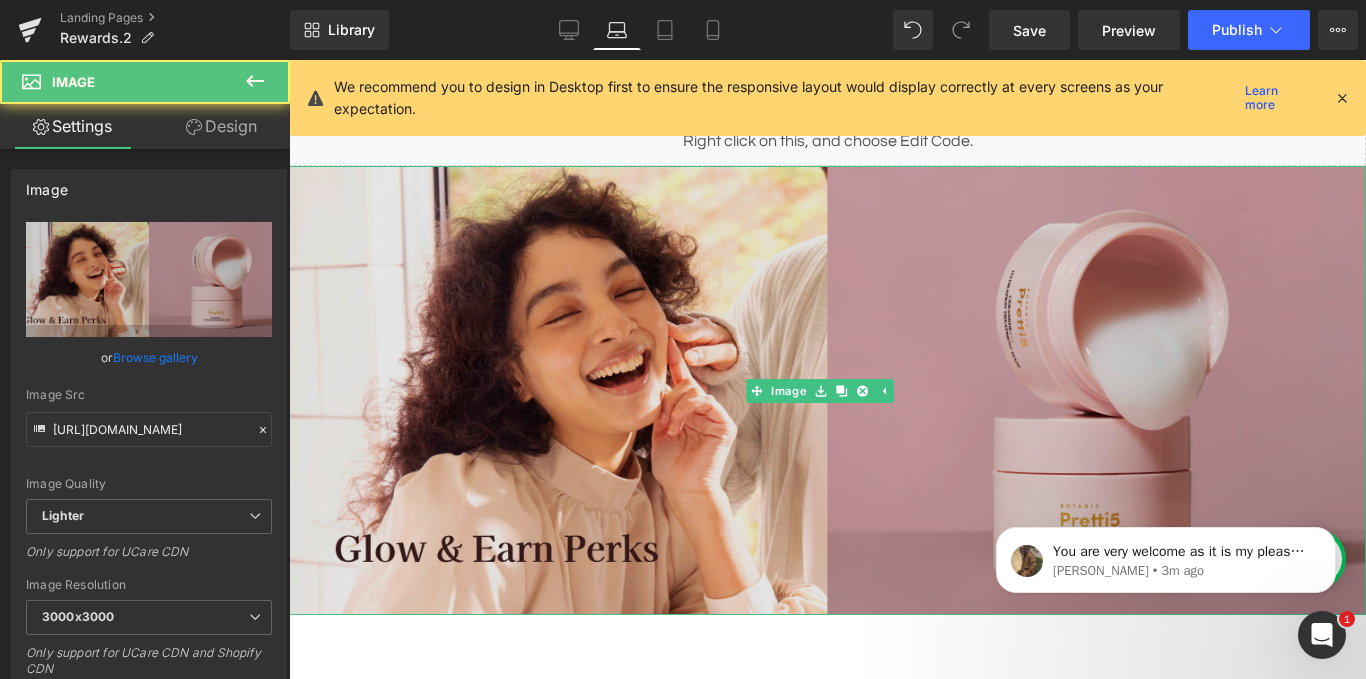 click at bounding box center [827, 390] 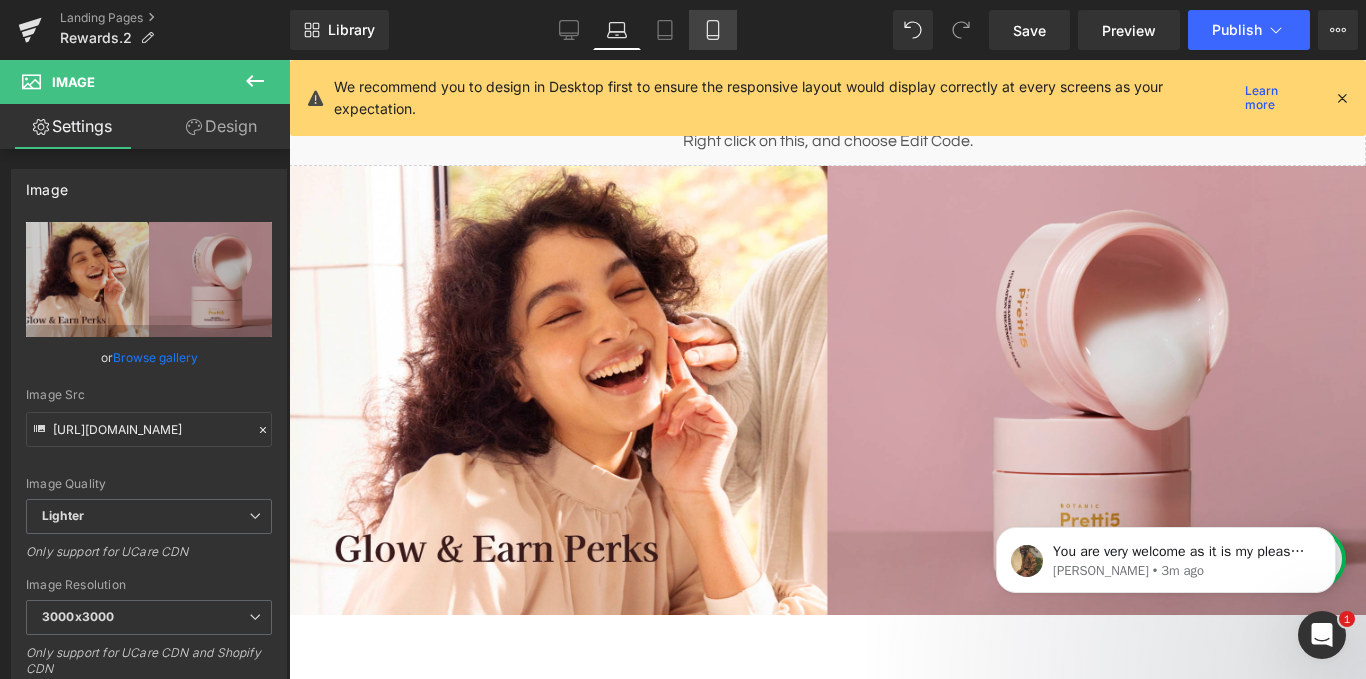 click on "Mobile" at bounding box center [713, 30] 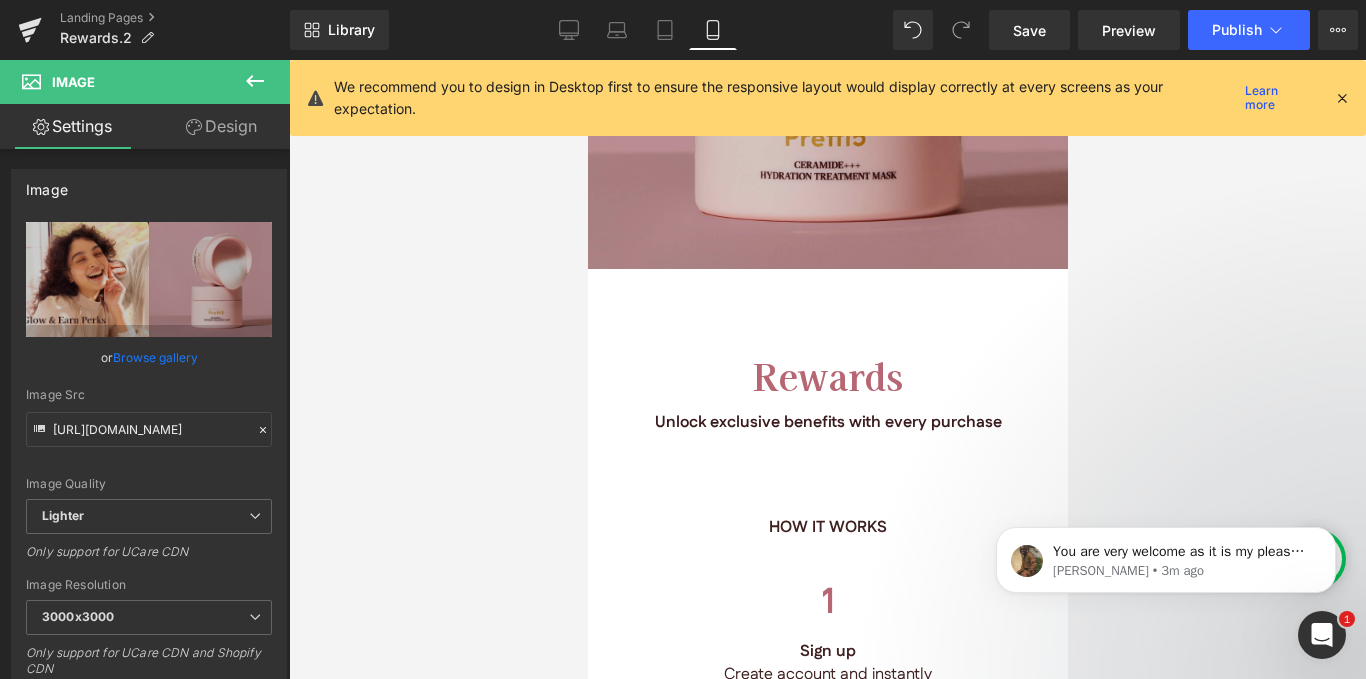 scroll, scrollTop: 596, scrollLeft: 0, axis: vertical 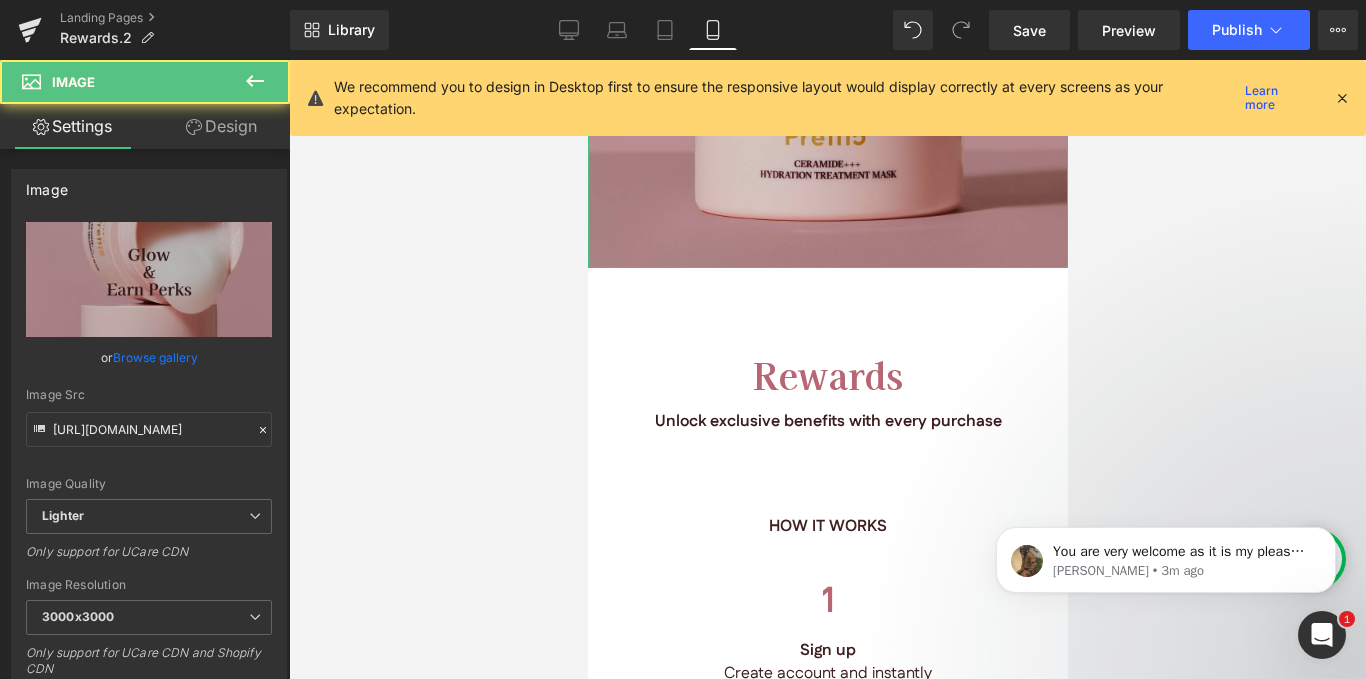 click at bounding box center [827, -52] 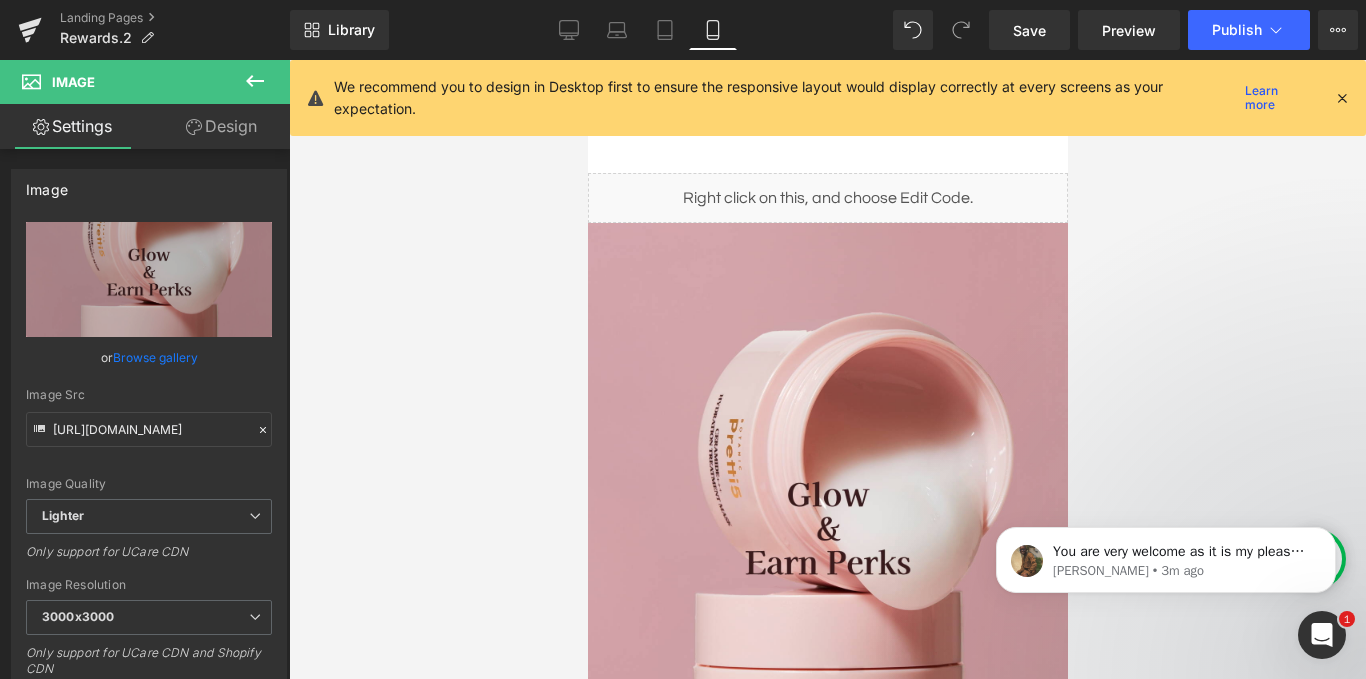 scroll, scrollTop: 0, scrollLeft: 0, axis: both 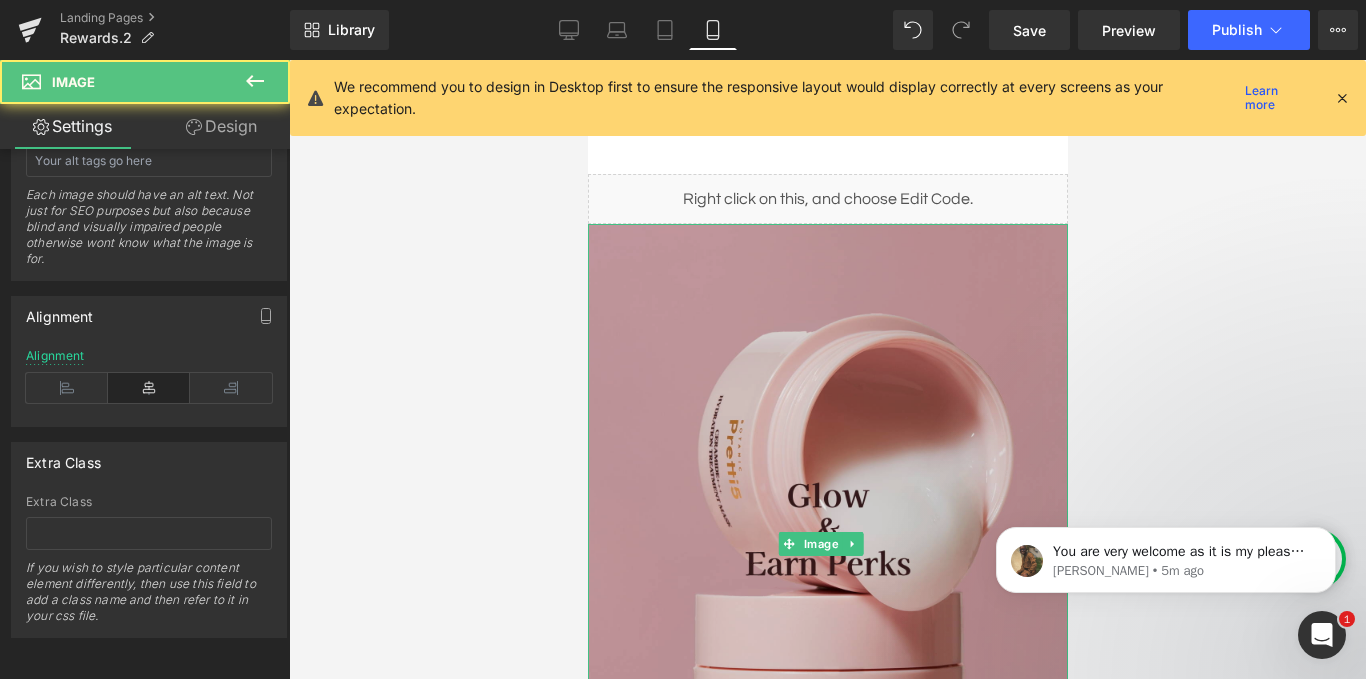click at bounding box center (827, 544) 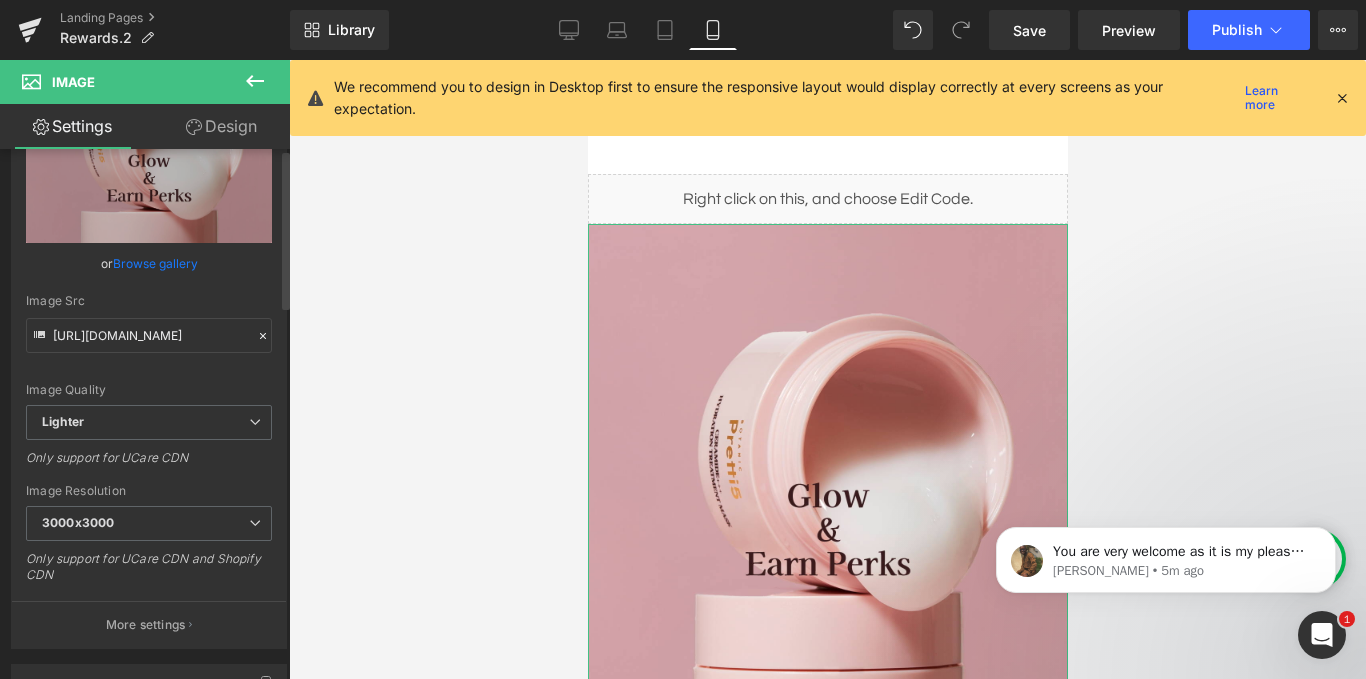 scroll, scrollTop: 0, scrollLeft: 0, axis: both 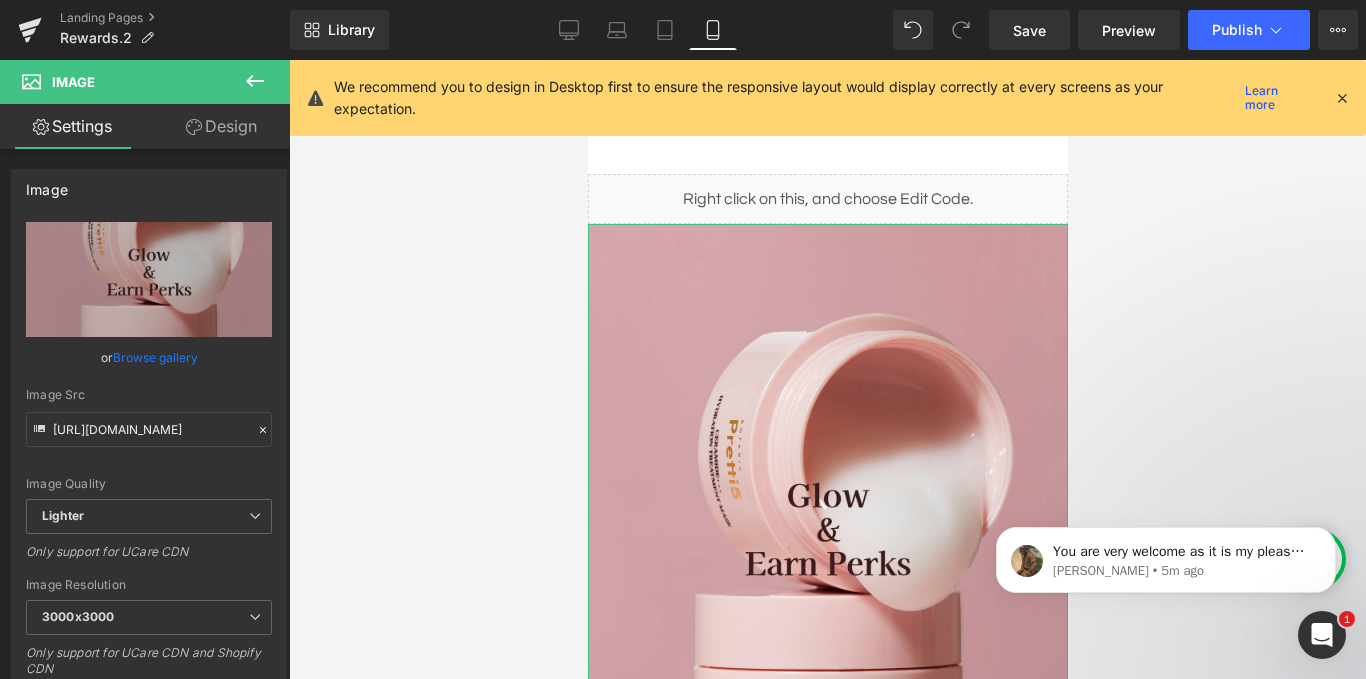 click on "Design" at bounding box center [221, 126] 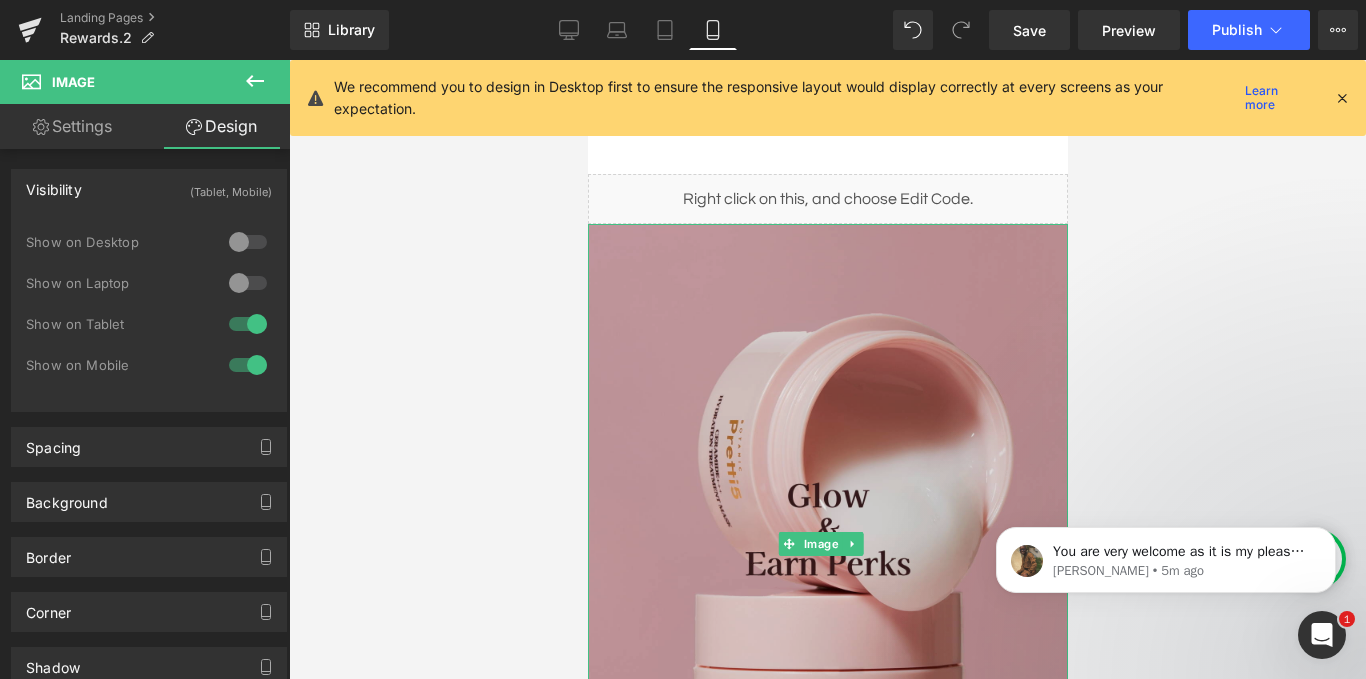 click at bounding box center (827, 544) 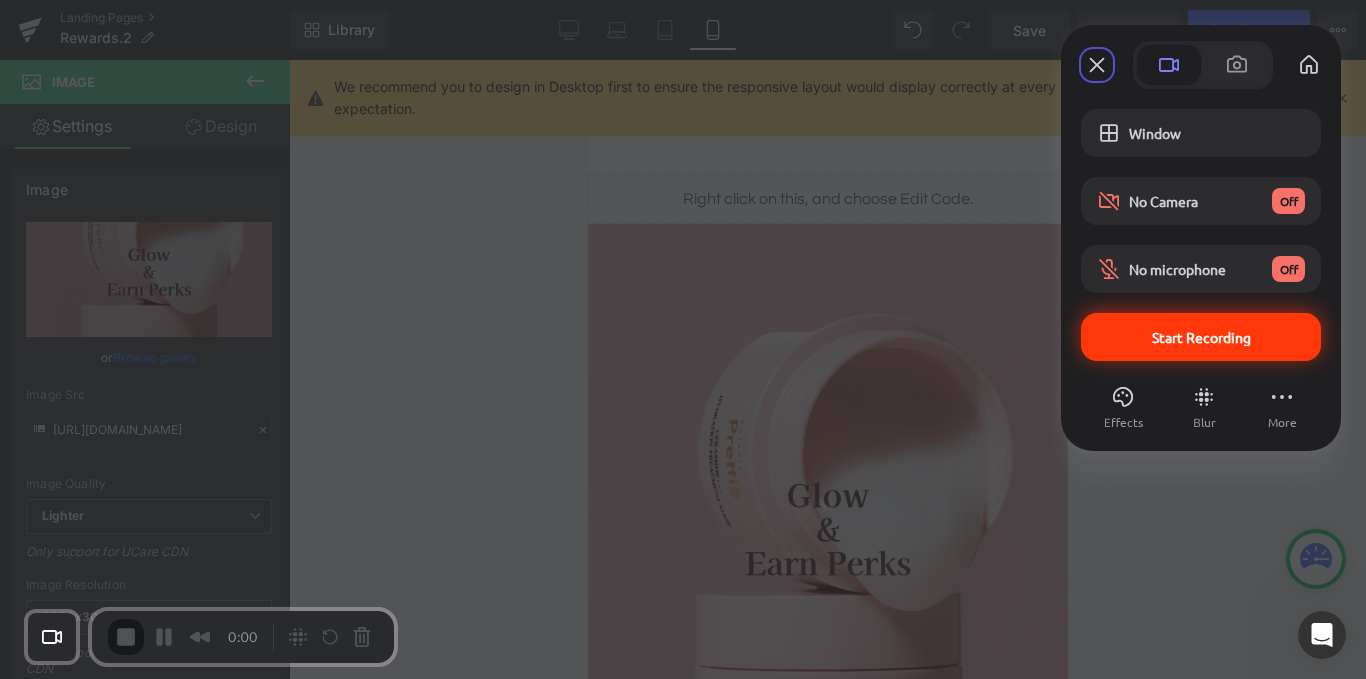 click on "Start Recording" at bounding box center [1201, 337] 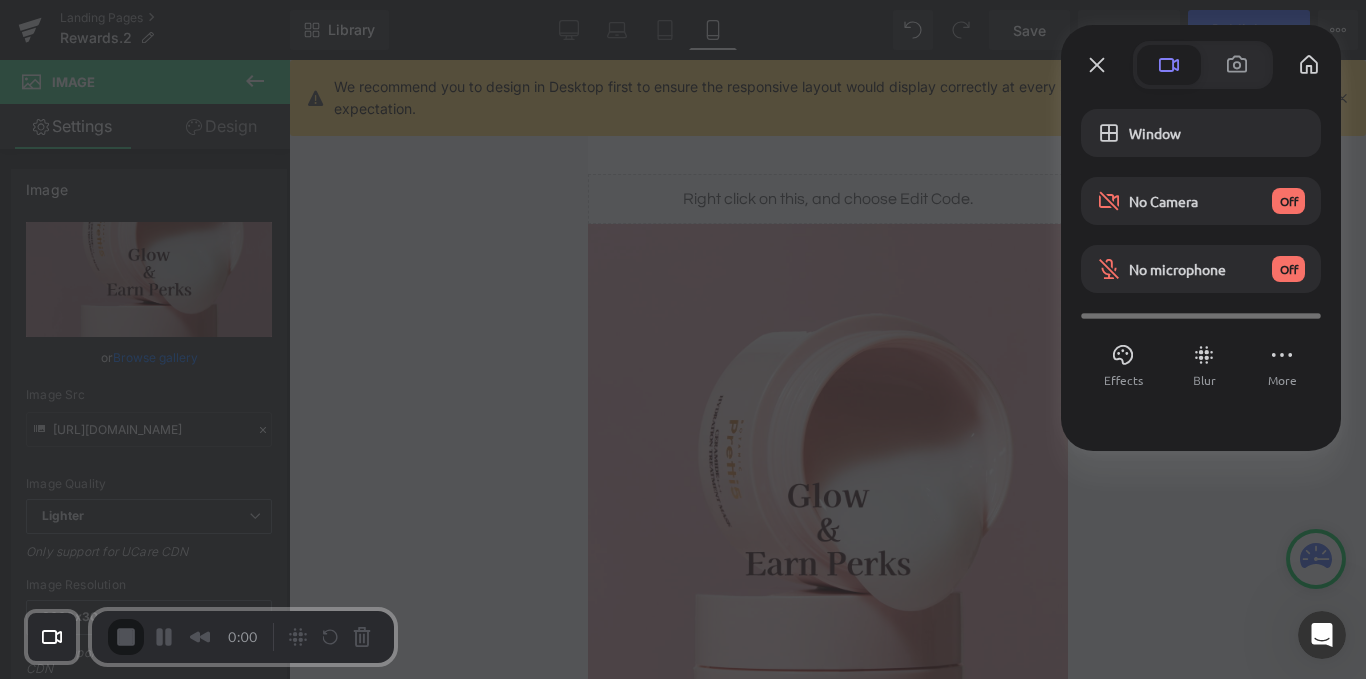 click on "Yes, proceed" at bounding box center [65, 1577] 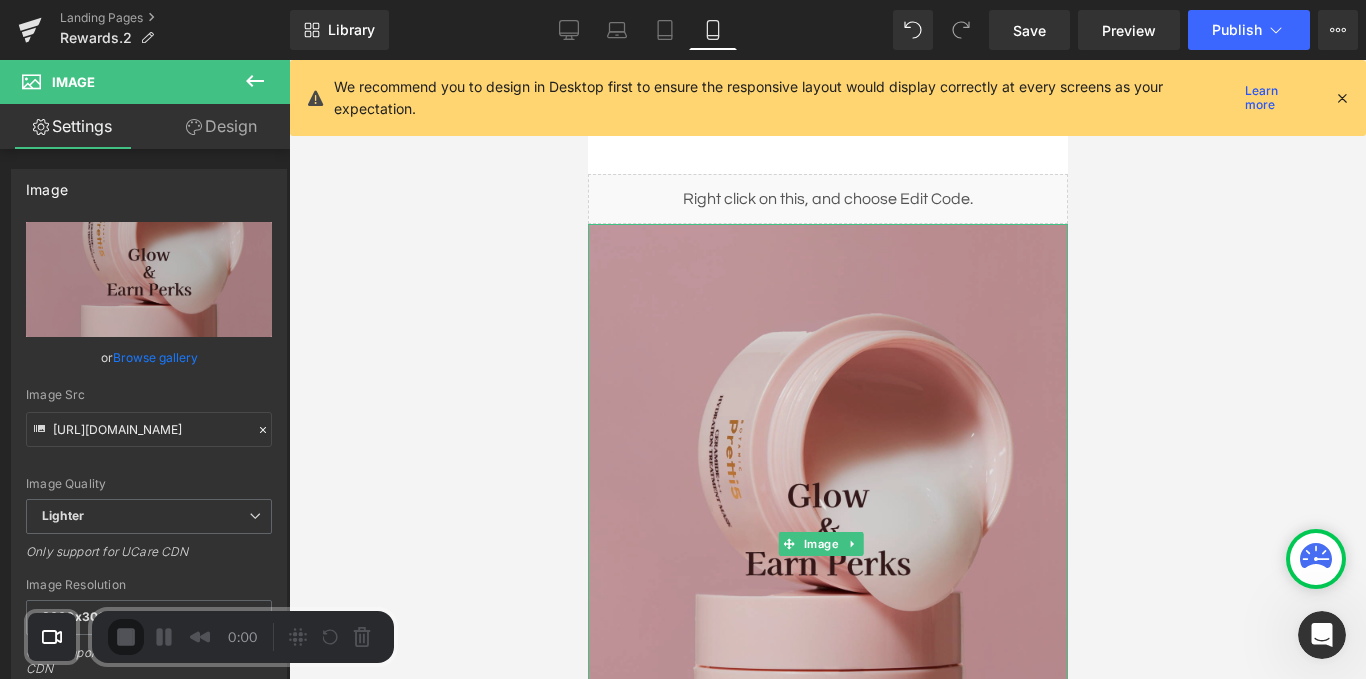 click at bounding box center [827, 544] 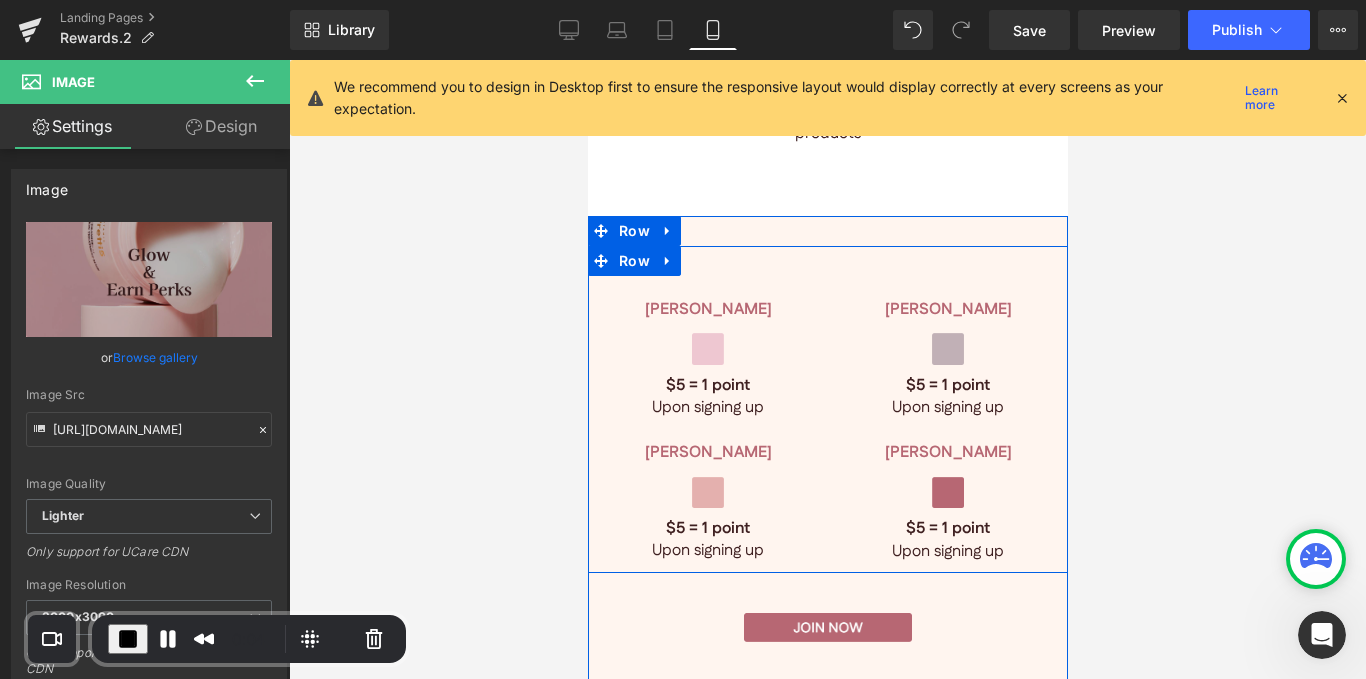 scroll, scrollTop: 1437, scrollLeft: 0, axis: vertical 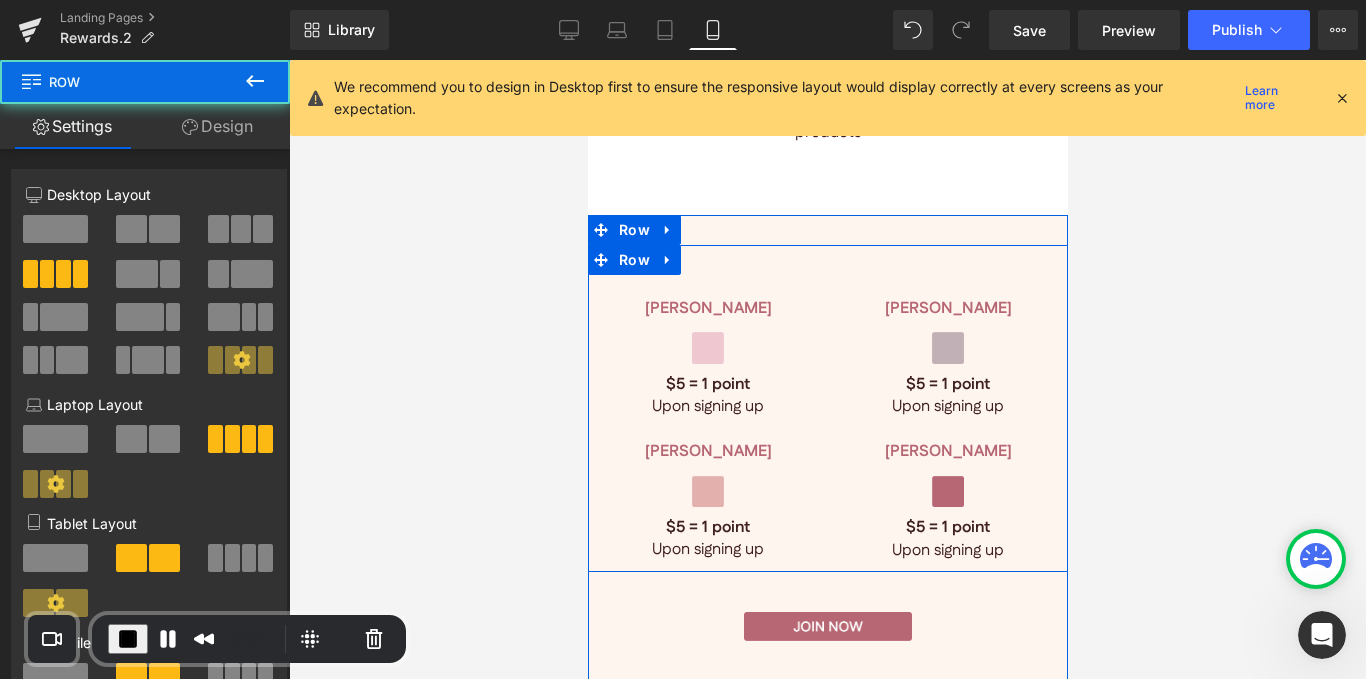 click on "[PERSON_NAME] Text Block         Image         $5 = 1 point Text Block         Upon signing up Text Block" at bounding box center (947, 347) 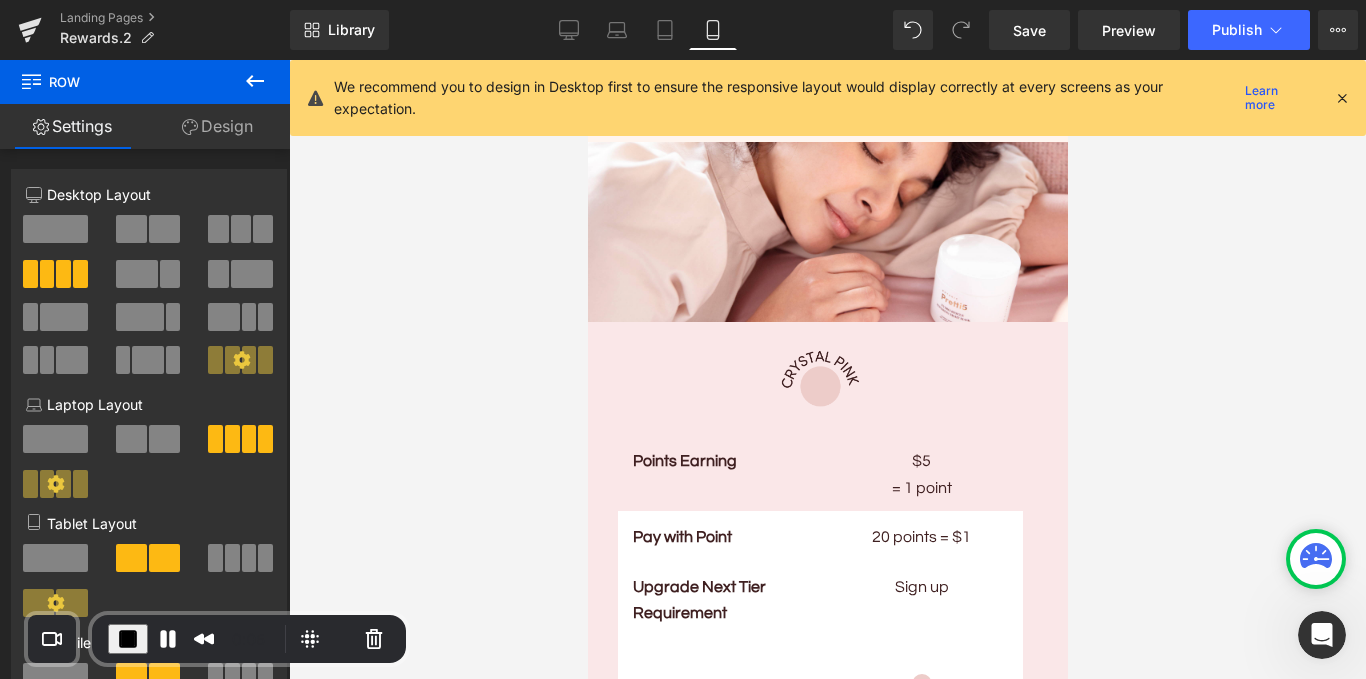 scroll, scrollTop: 2151, scrollLeft: 0, axis: vertical 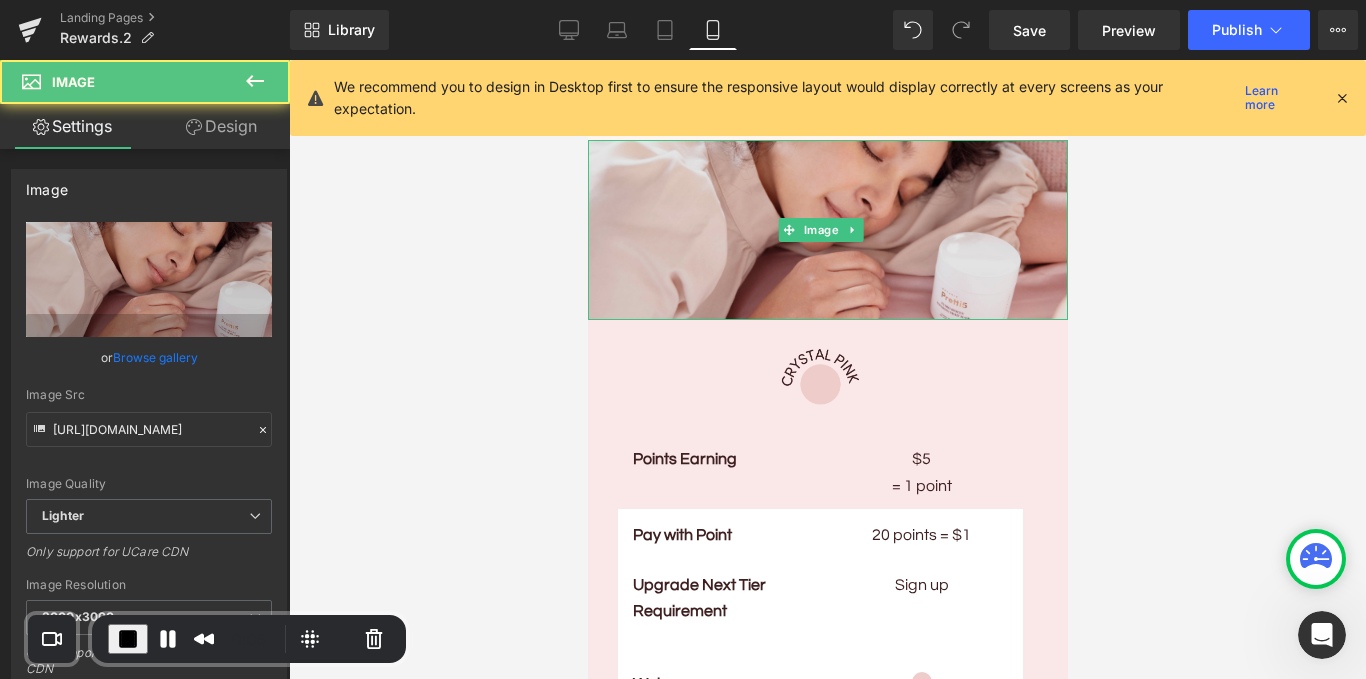 click at bounding box center (827, 230) 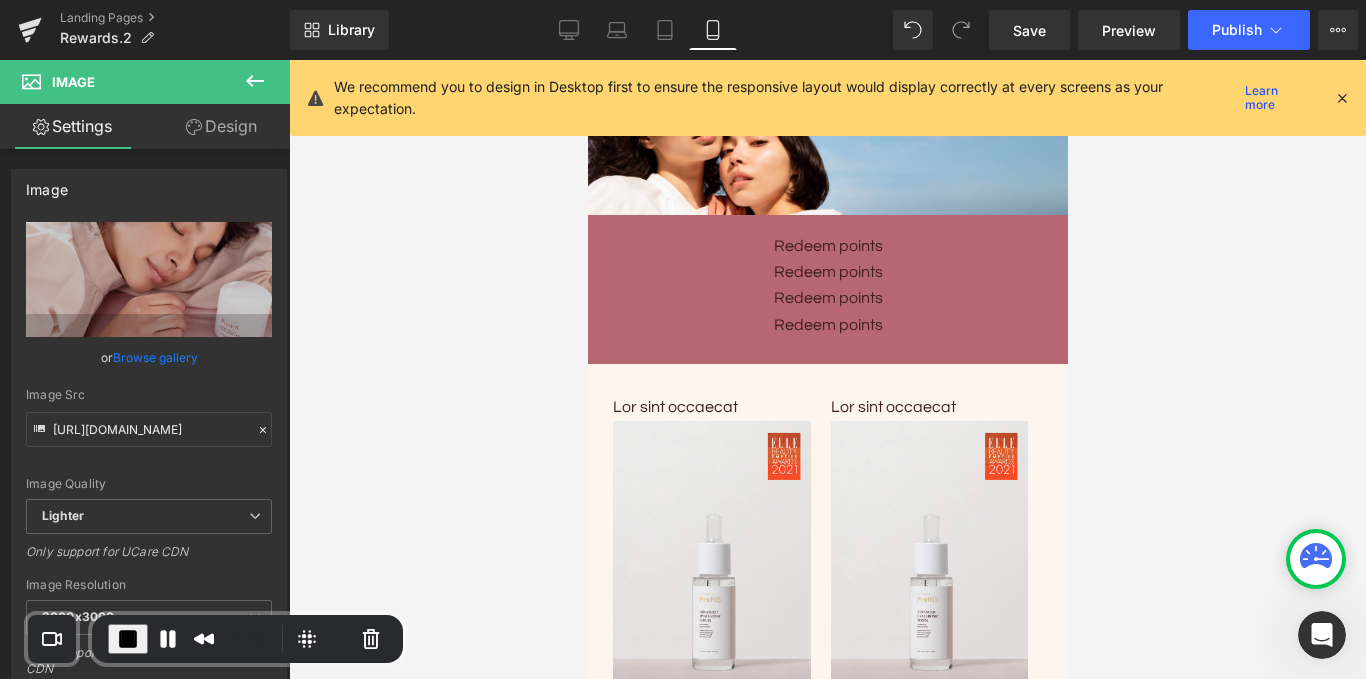 scroll, scrollTop: 3635, scrollLeft: 0, axis: vertical 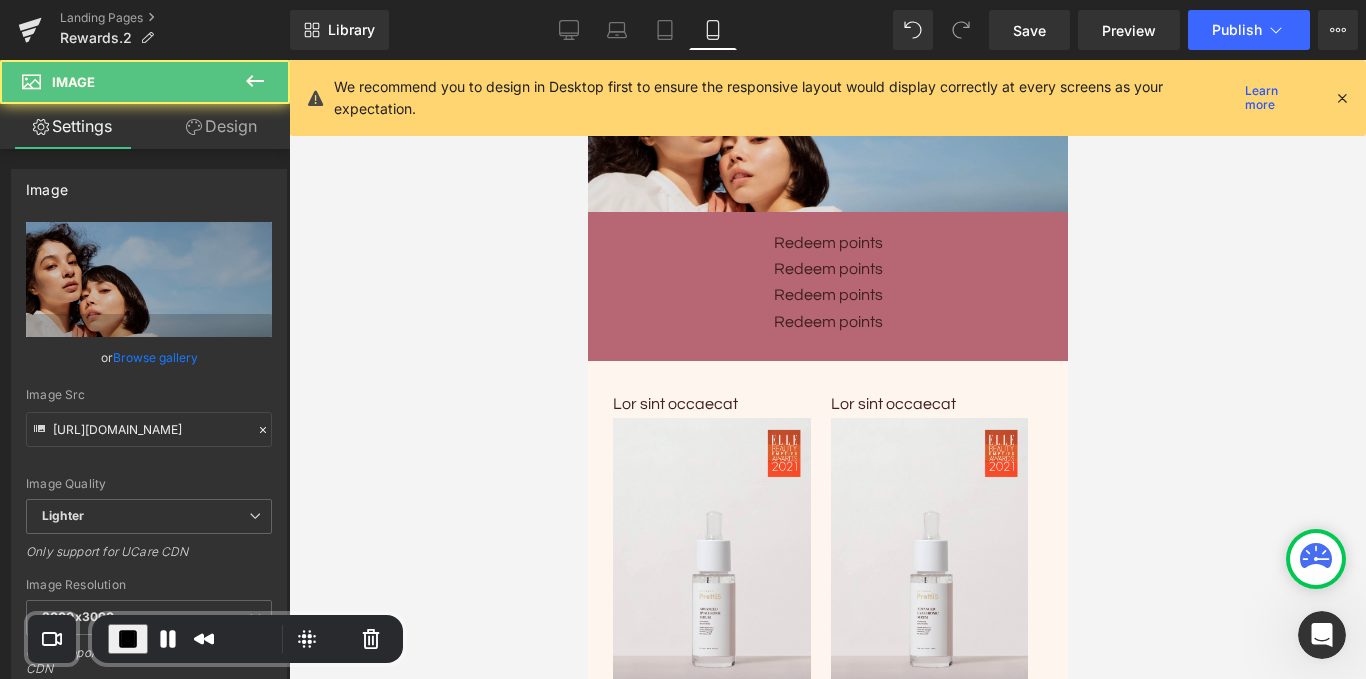 click at bounding box center [827, 122] 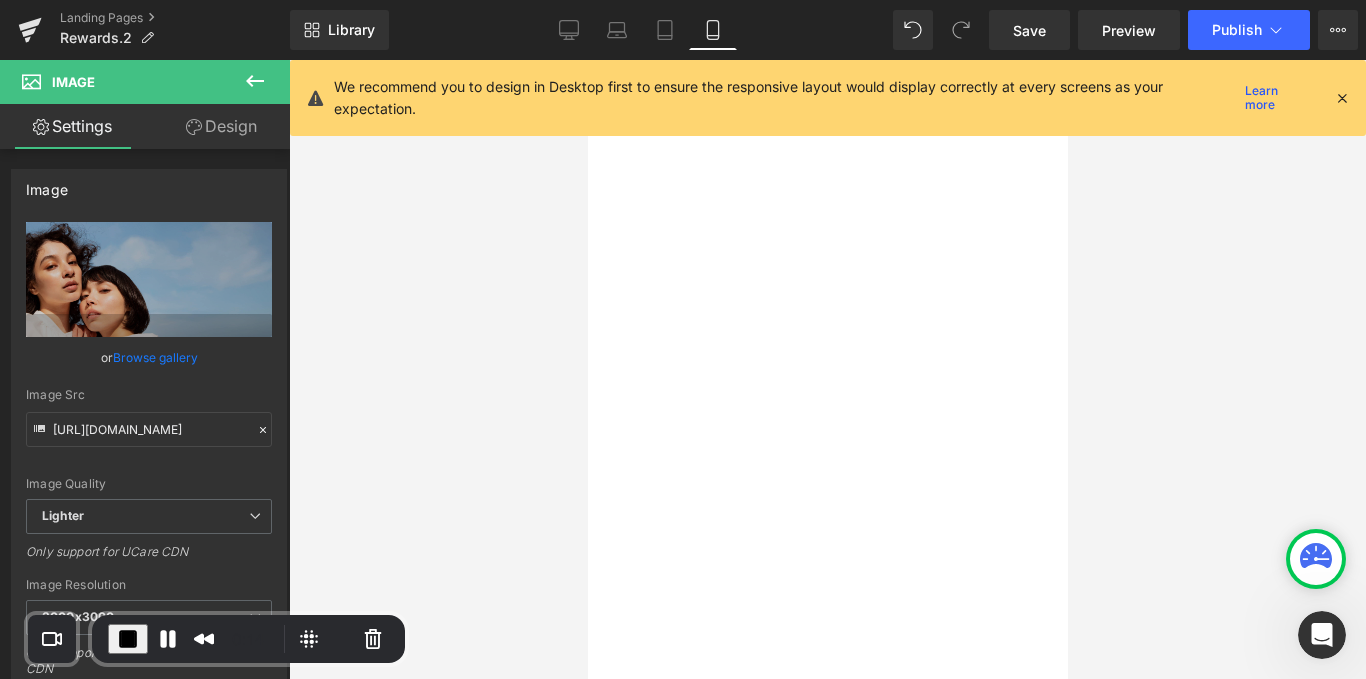 scroll, scrollTop: 8339, scrollLeft: 0, axis: vertical 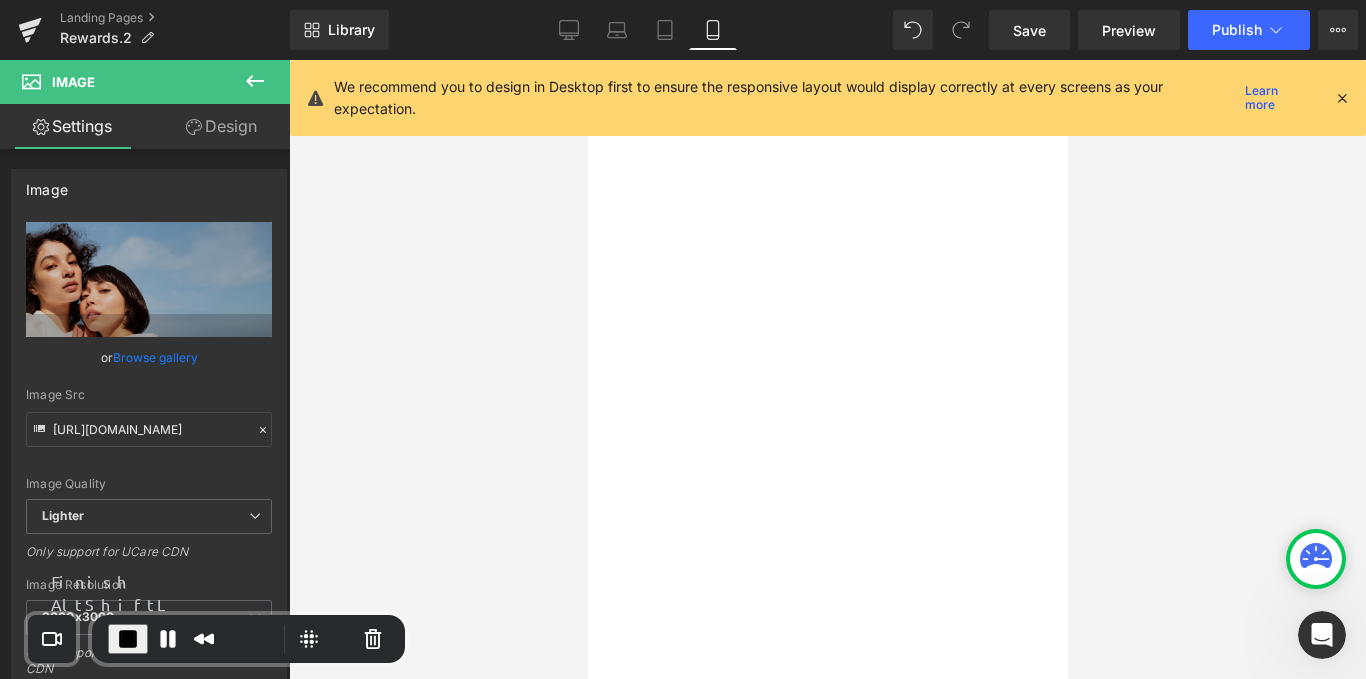 click at bounding box center [128, 639] 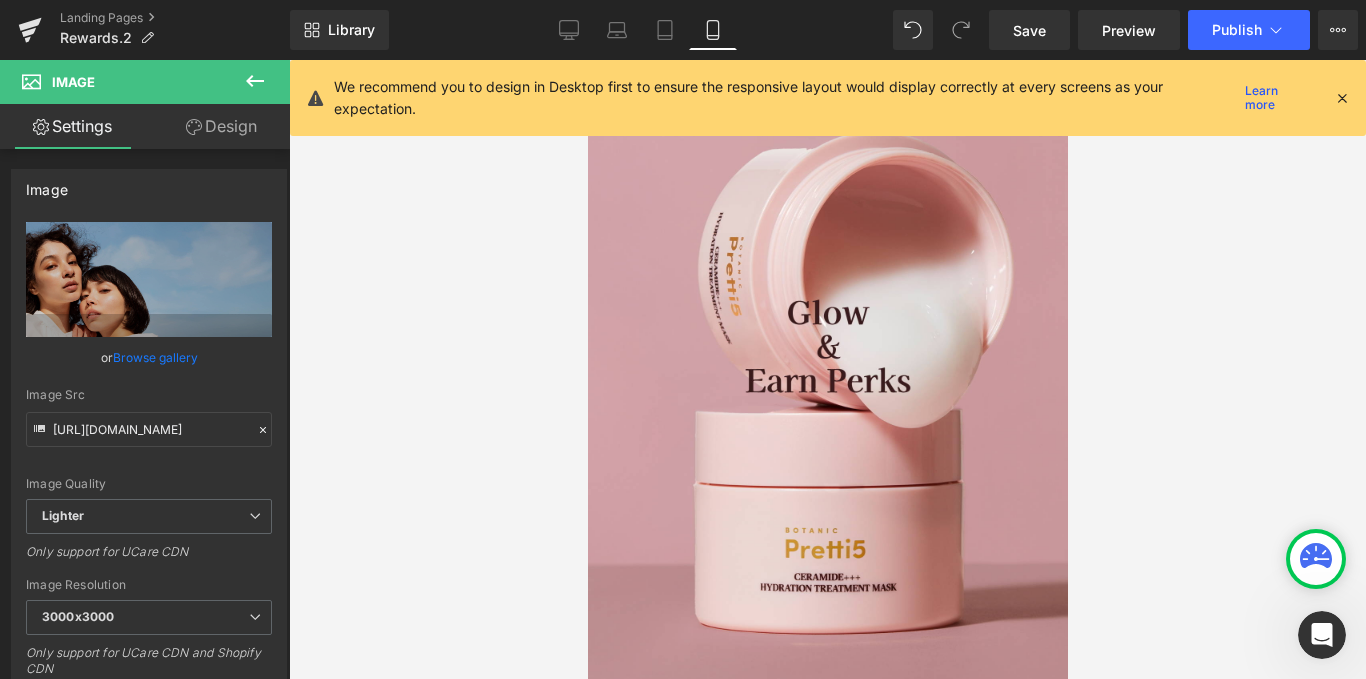 scroll, scrollTop: 54, scrollLeft: 0, axis: vertical 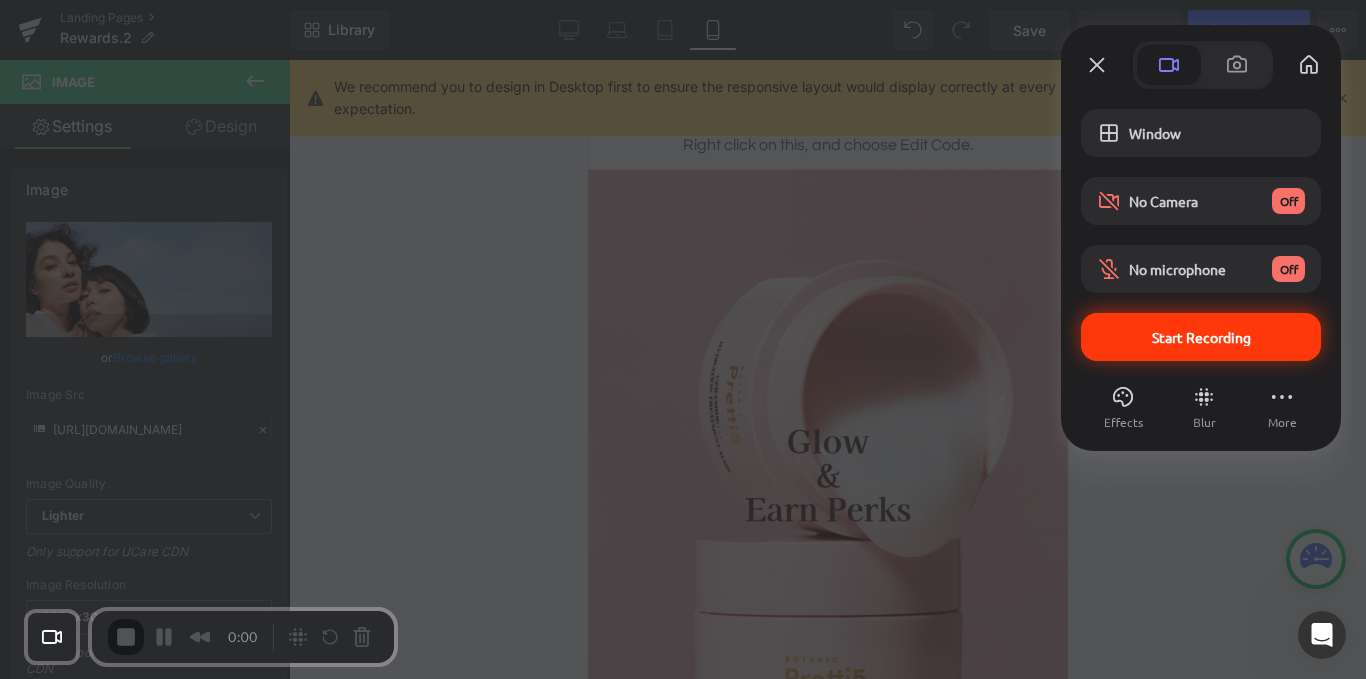 click on "Start Recording" at bounding box center (1201, 337) 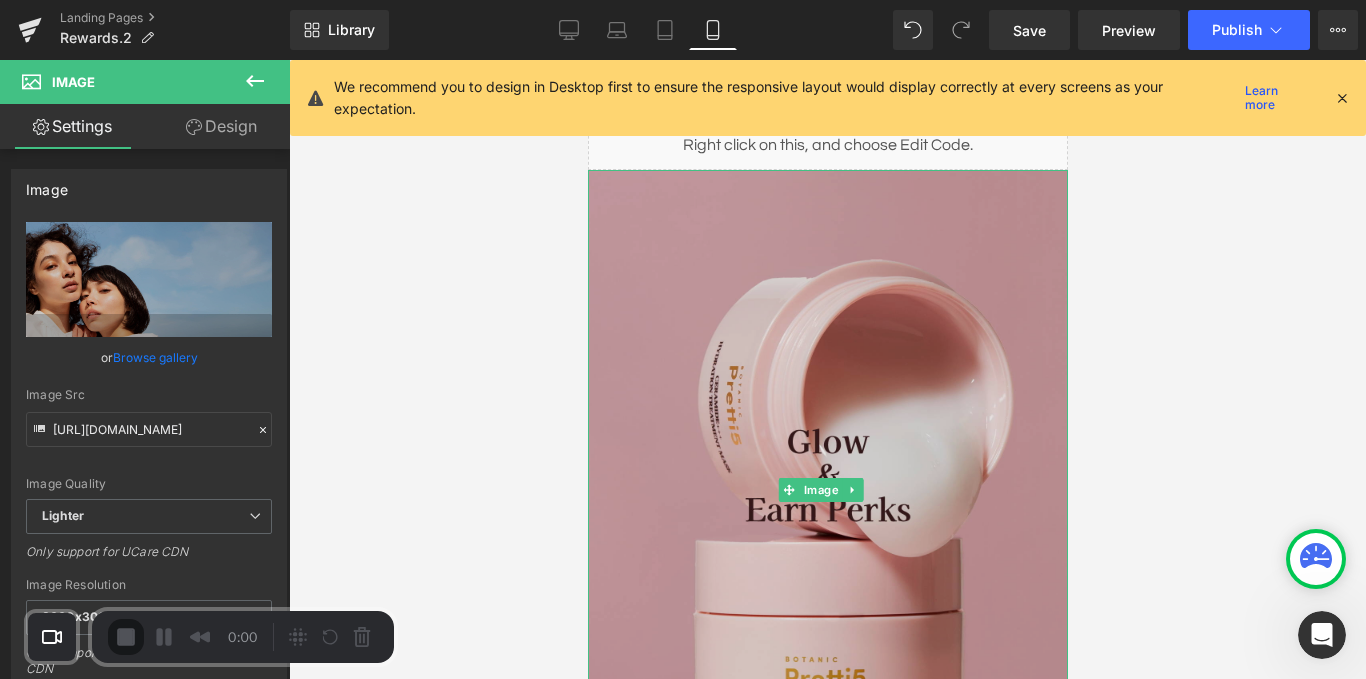 click at bounding box center [827, 490] 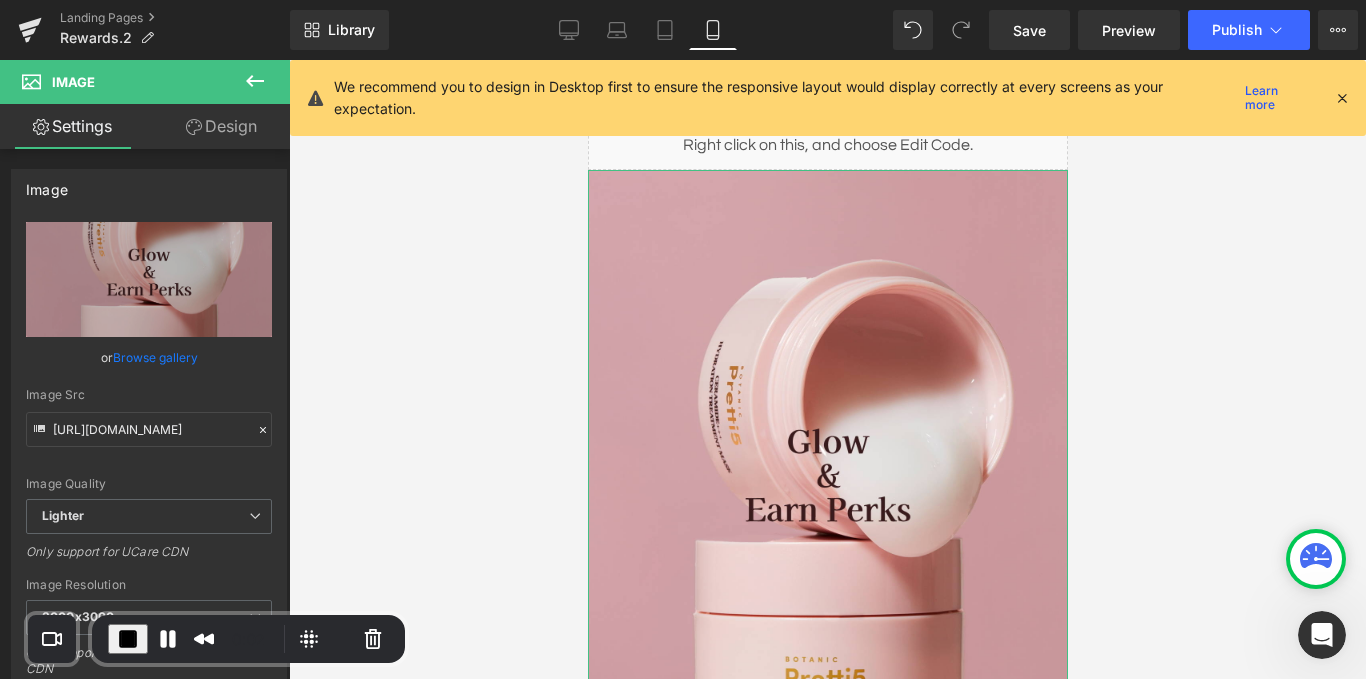 click on "Design" at bounding box center [221, 126] 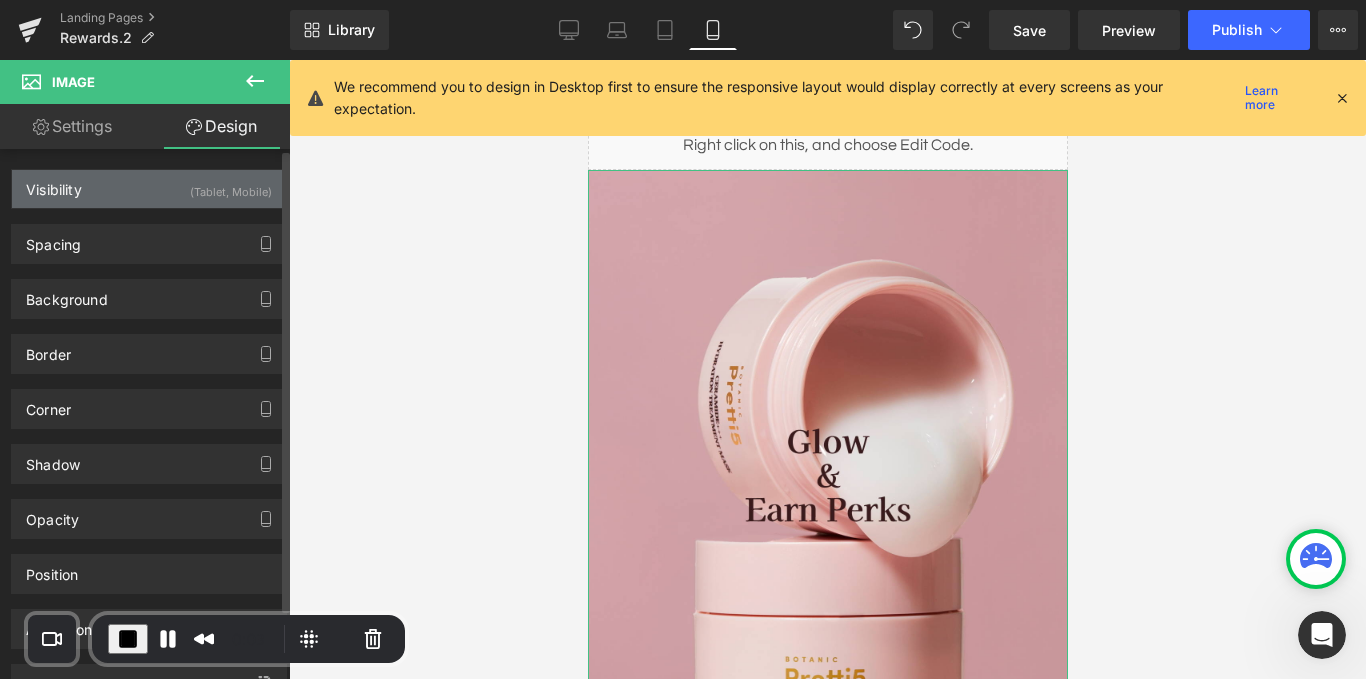 click on "Visibility
(Tablet, Mobile)" at bounding box center (149, 189) 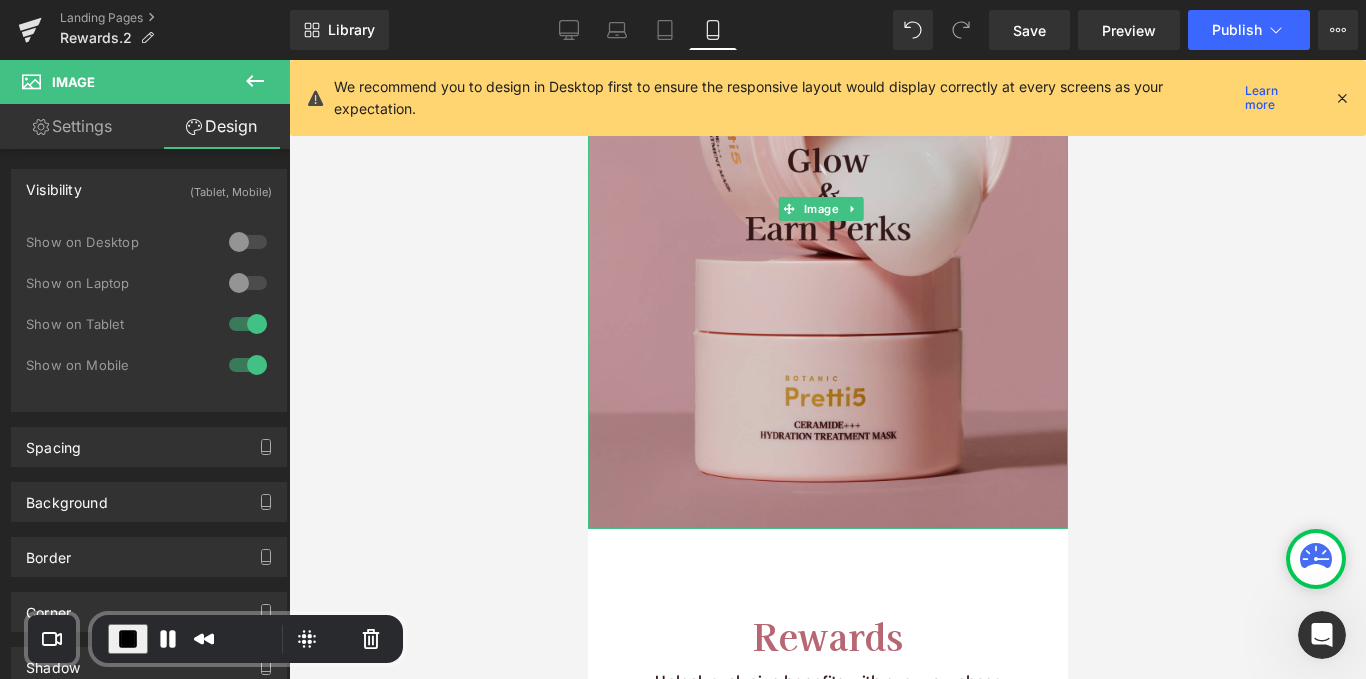 scroll, scrollTop: 332, scrollLeft: 0, axis: vertical 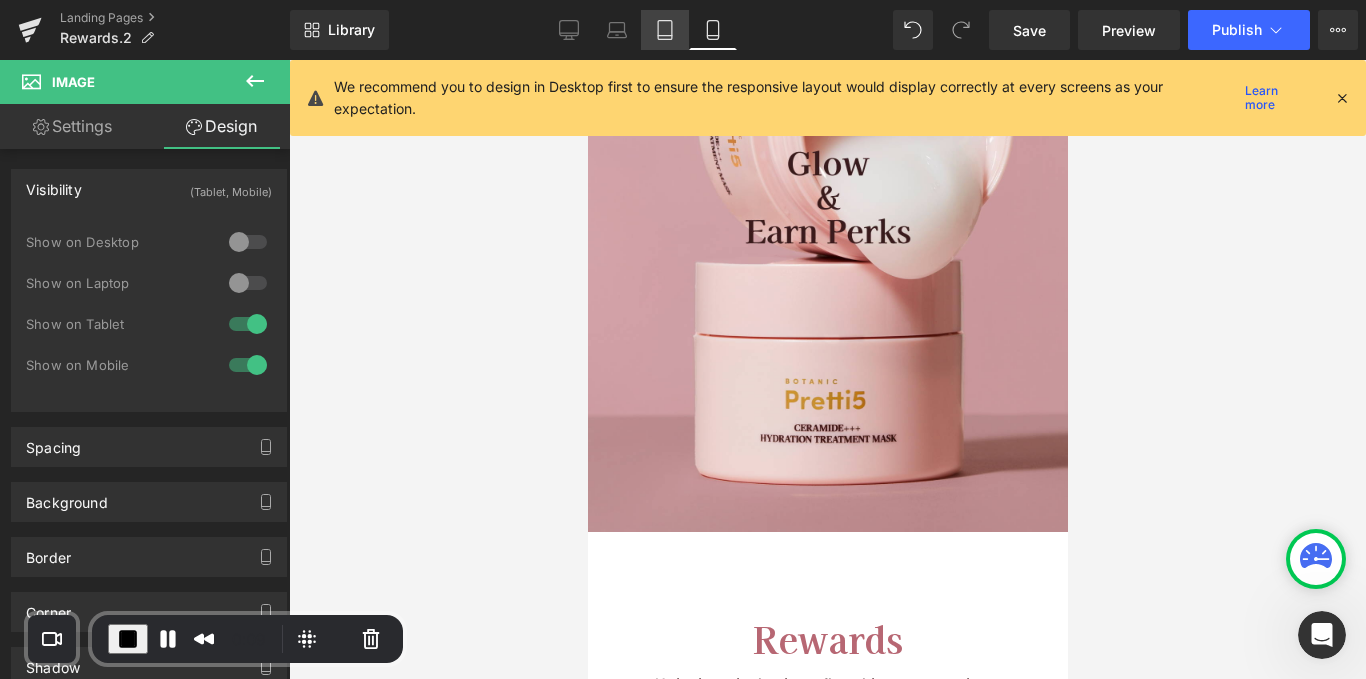 click on "Tablet" at bounding box center (665, 30) 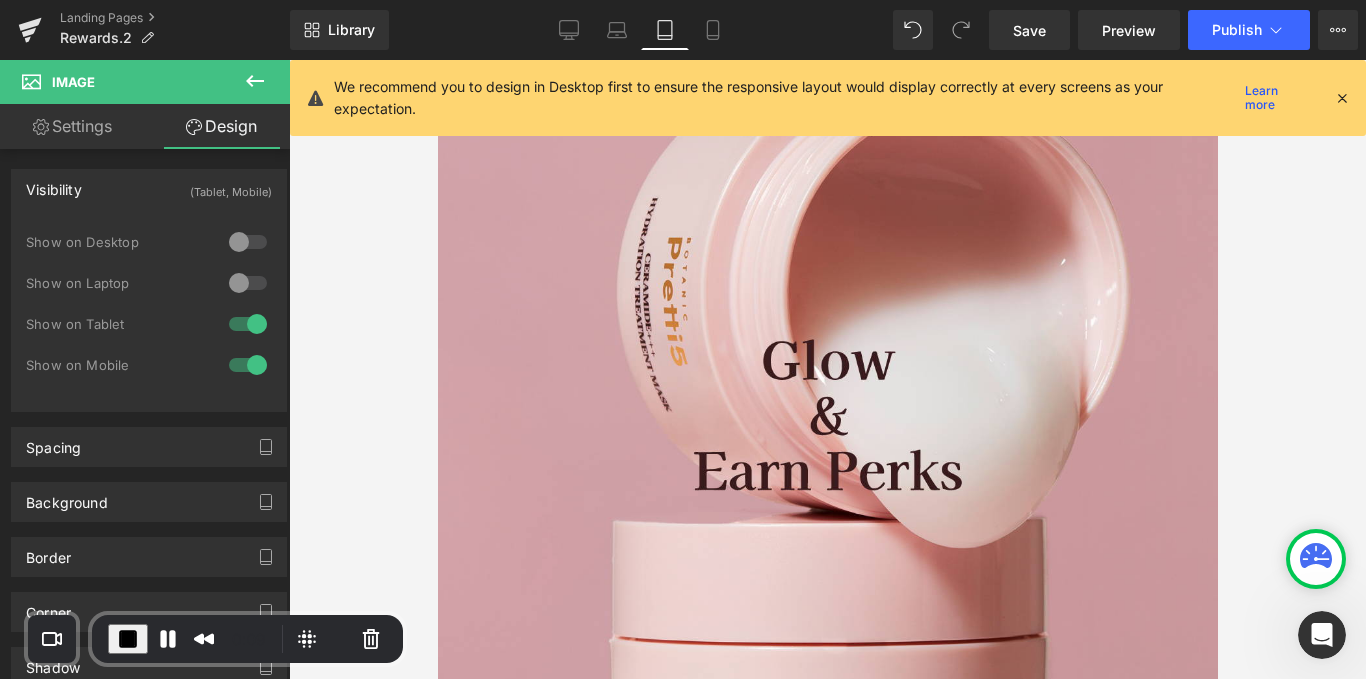 scroll, scrollTop: 0, scrollLeft: 0, axis: both 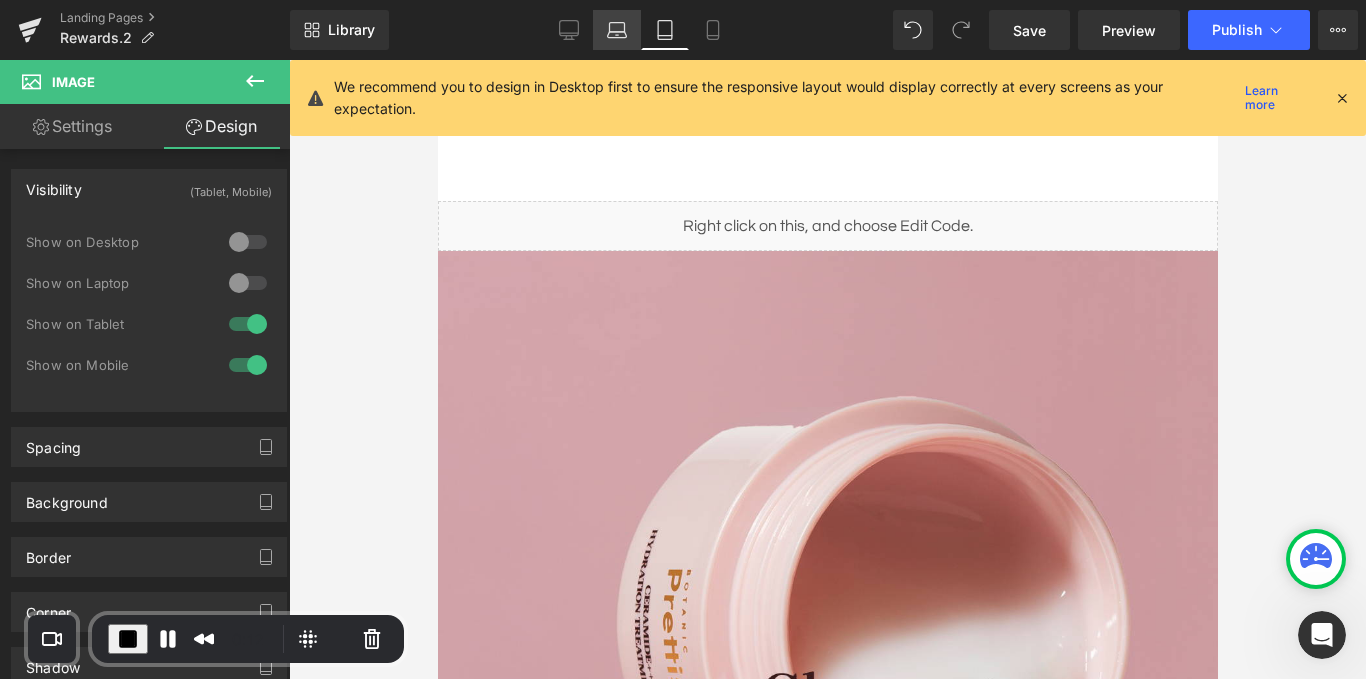 click 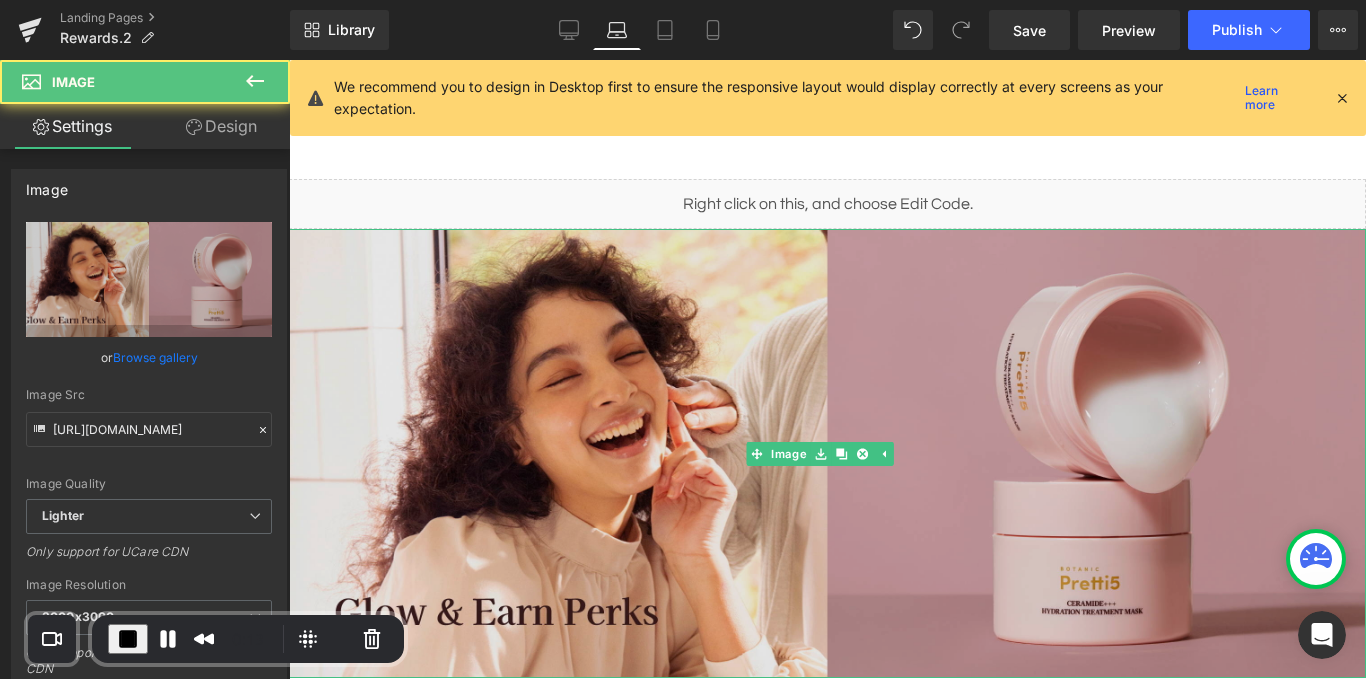 click at bounding box center (827, 453) 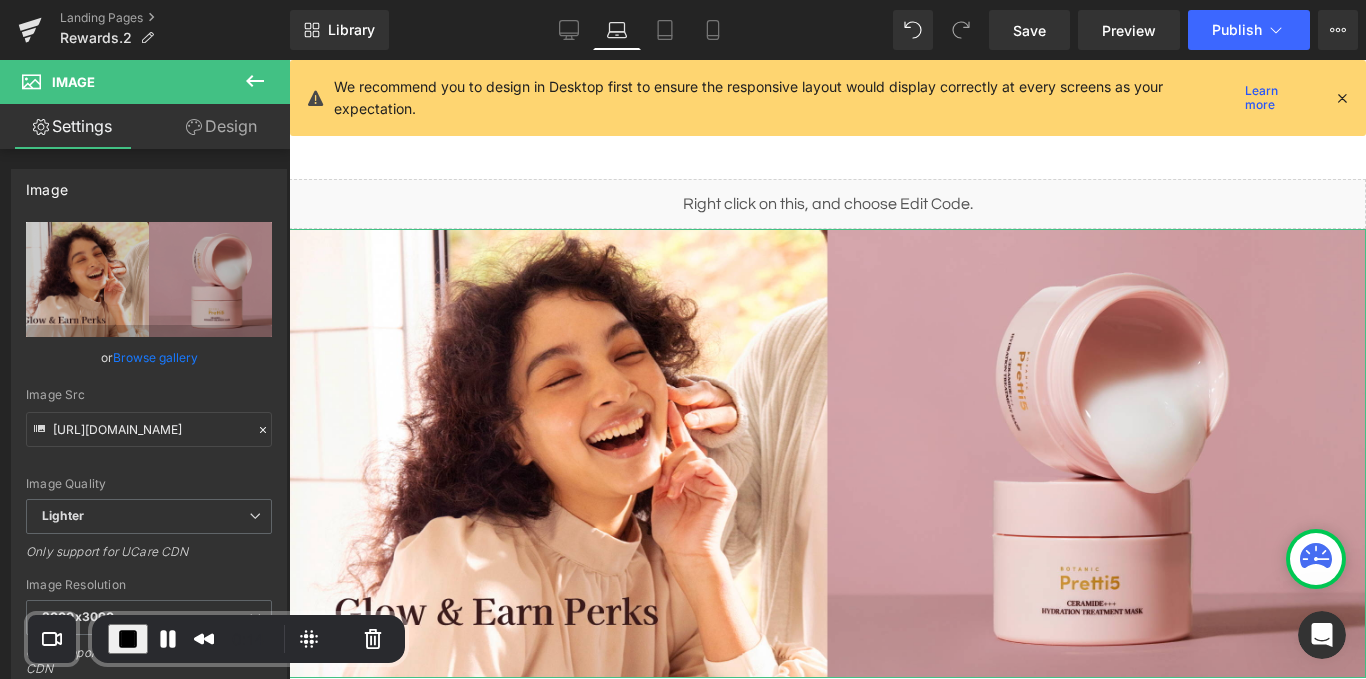 click on "Design" at bounding box center [221, 126] 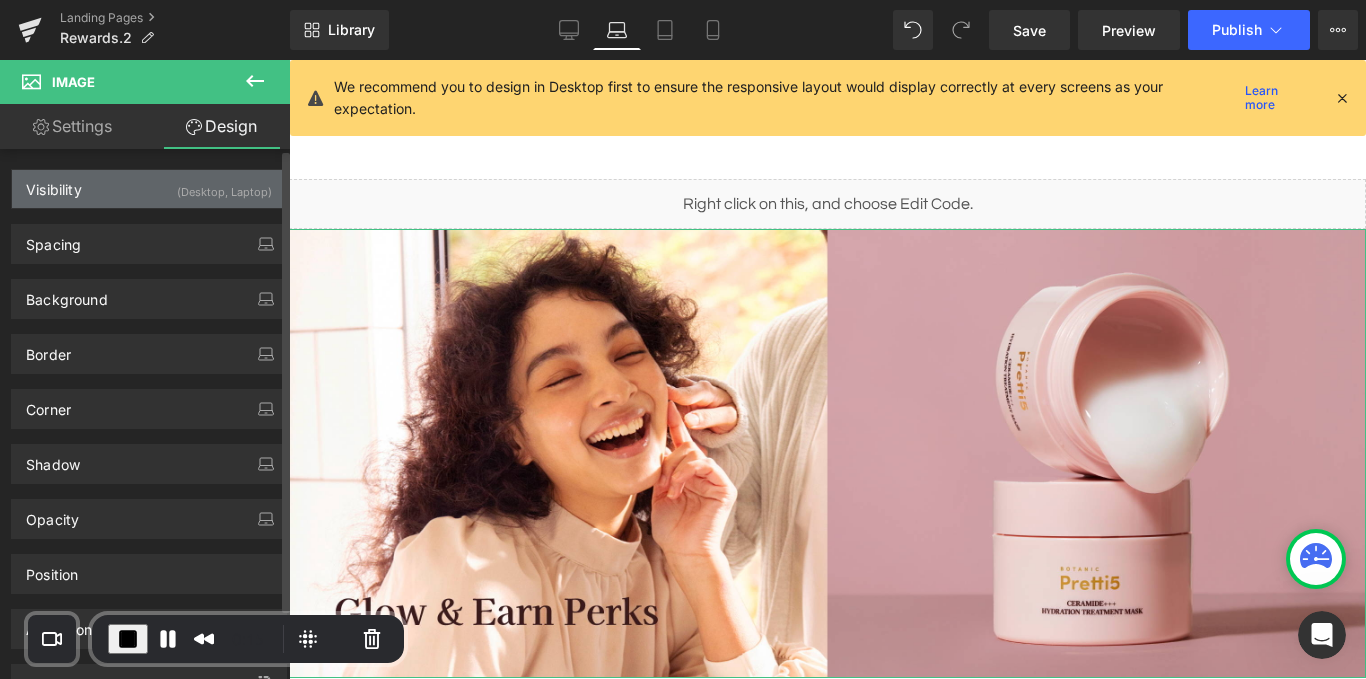click on "Visibility
(Desktop, Laptop)" at bounding box center [149, 189] 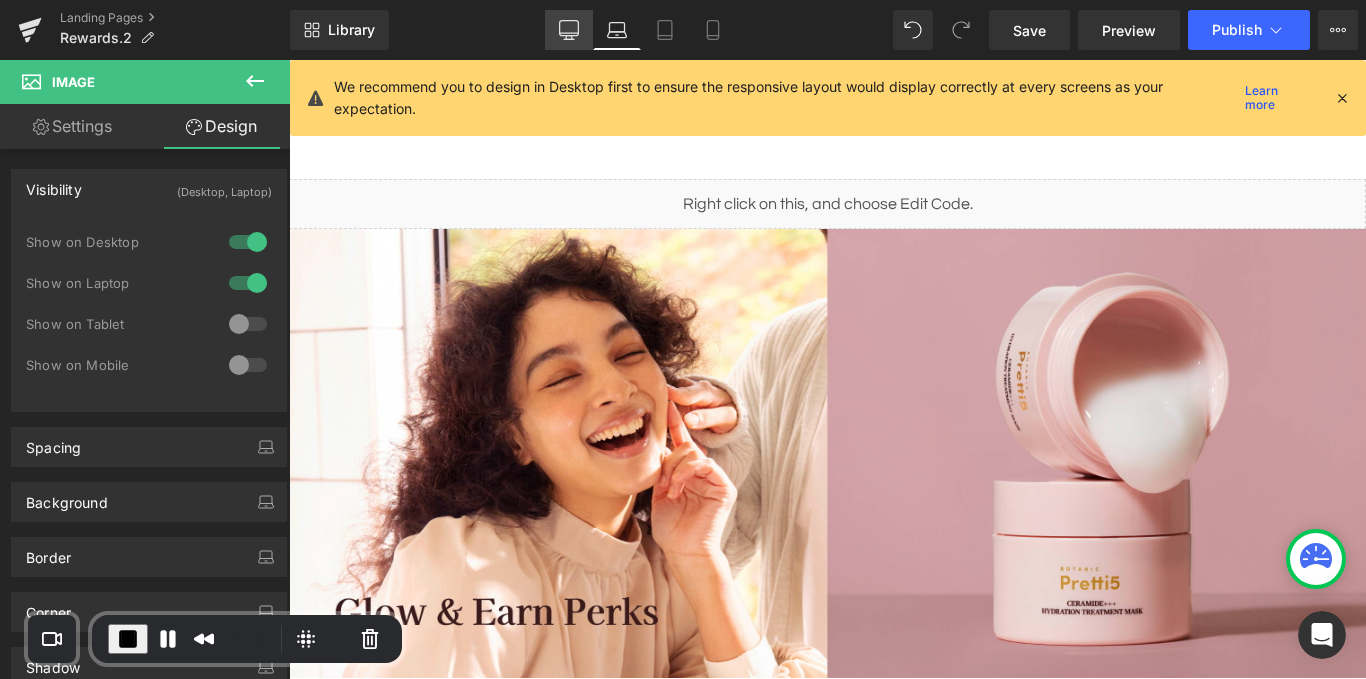 click 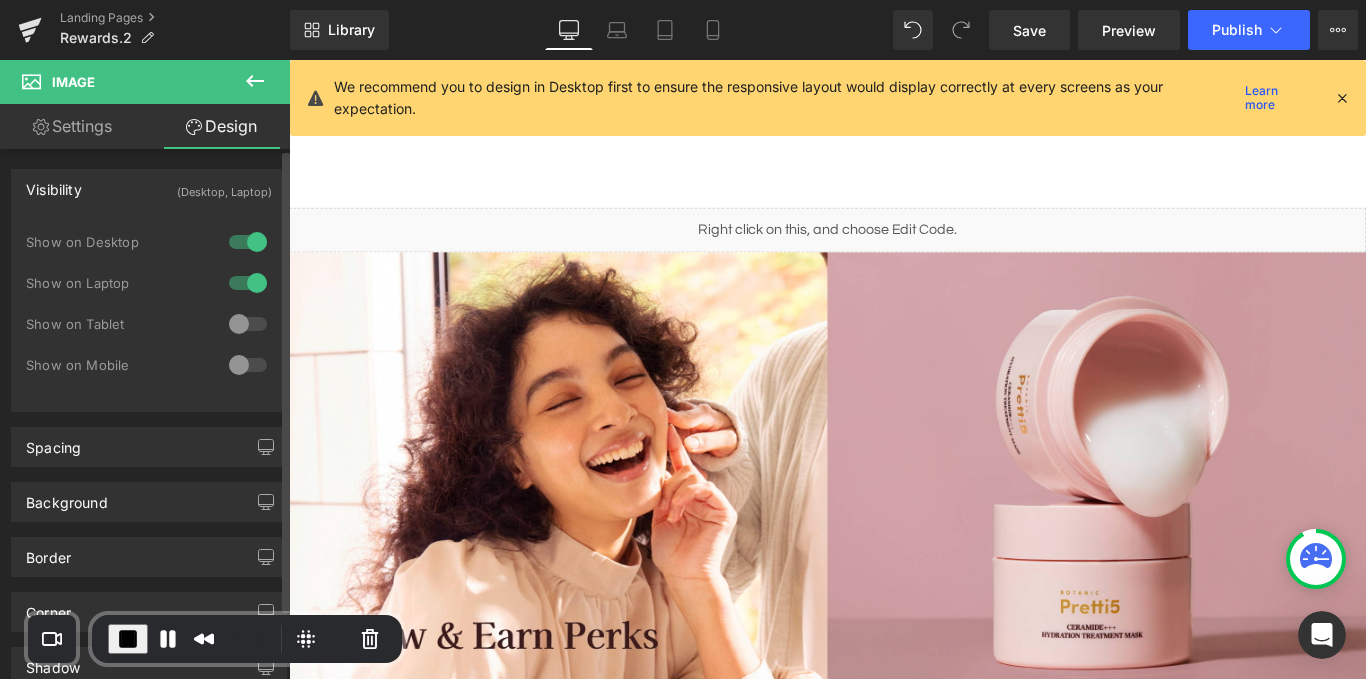scroll, scrollTop: 46, scrollLeft: 0, axis: vertical 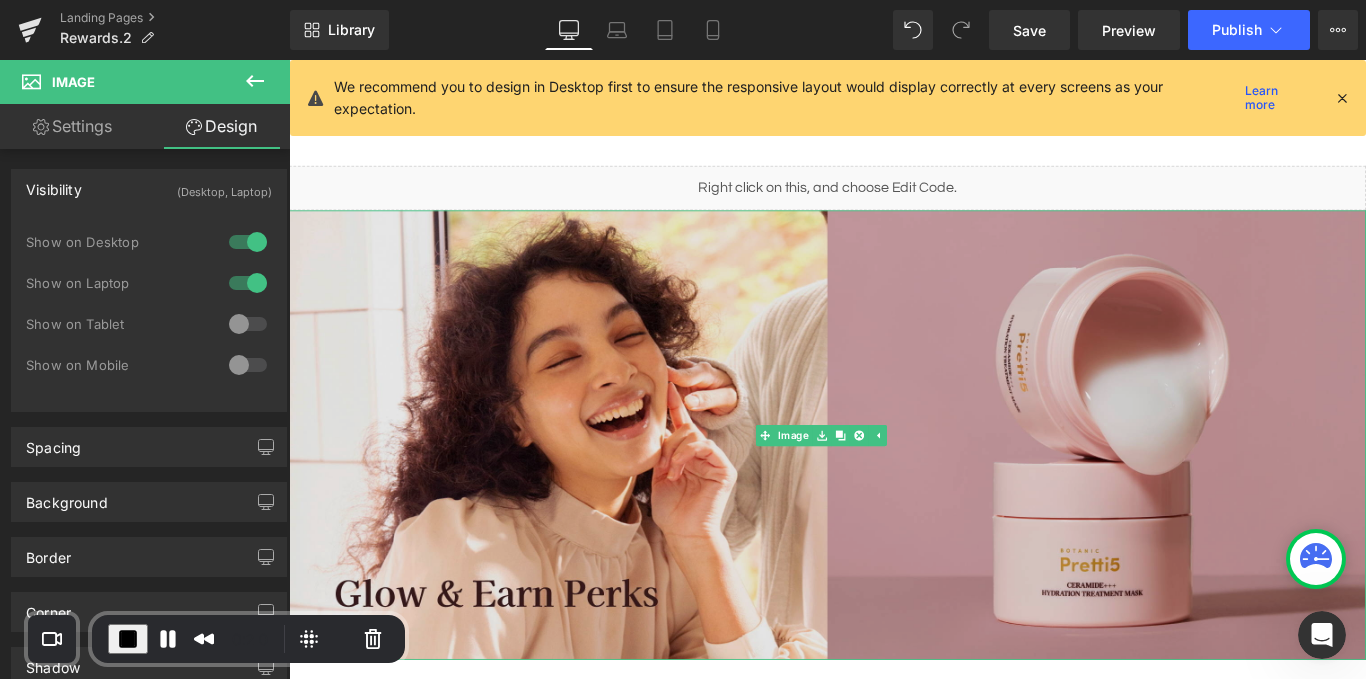 click at bounding box center [894, 481] 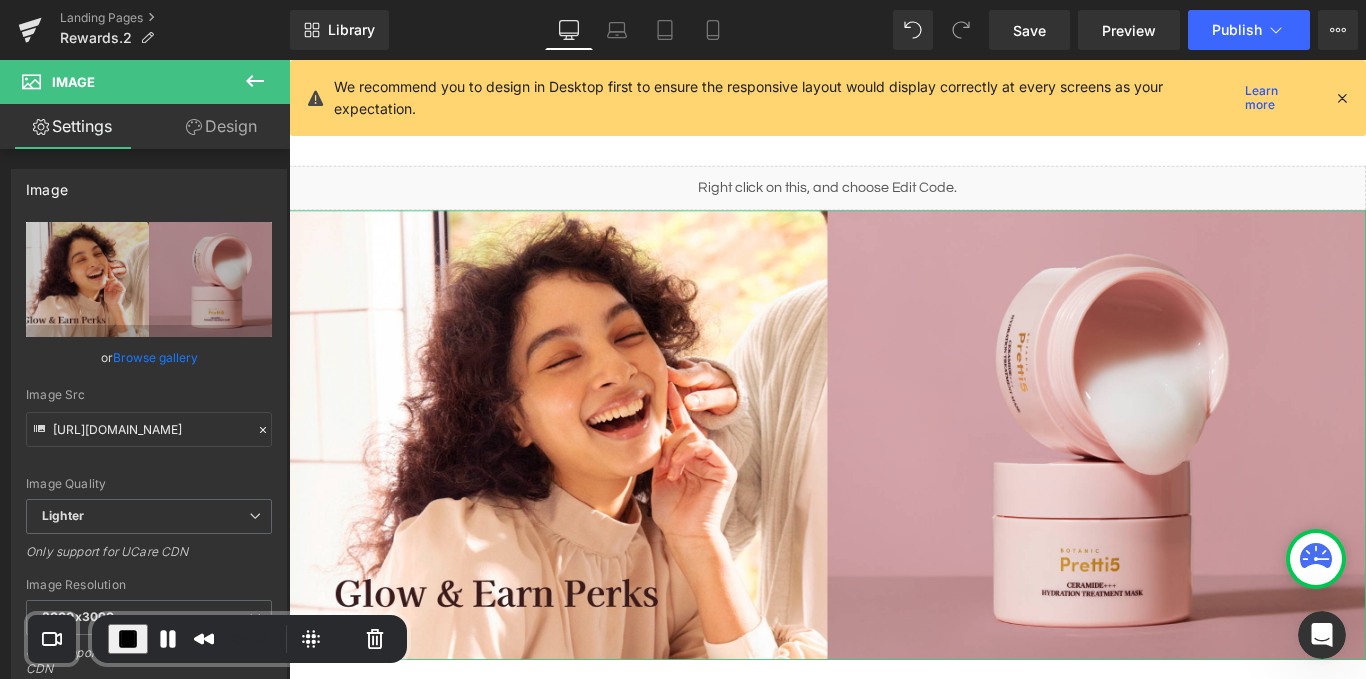 click on "Design" at bounding box center [221, 126] 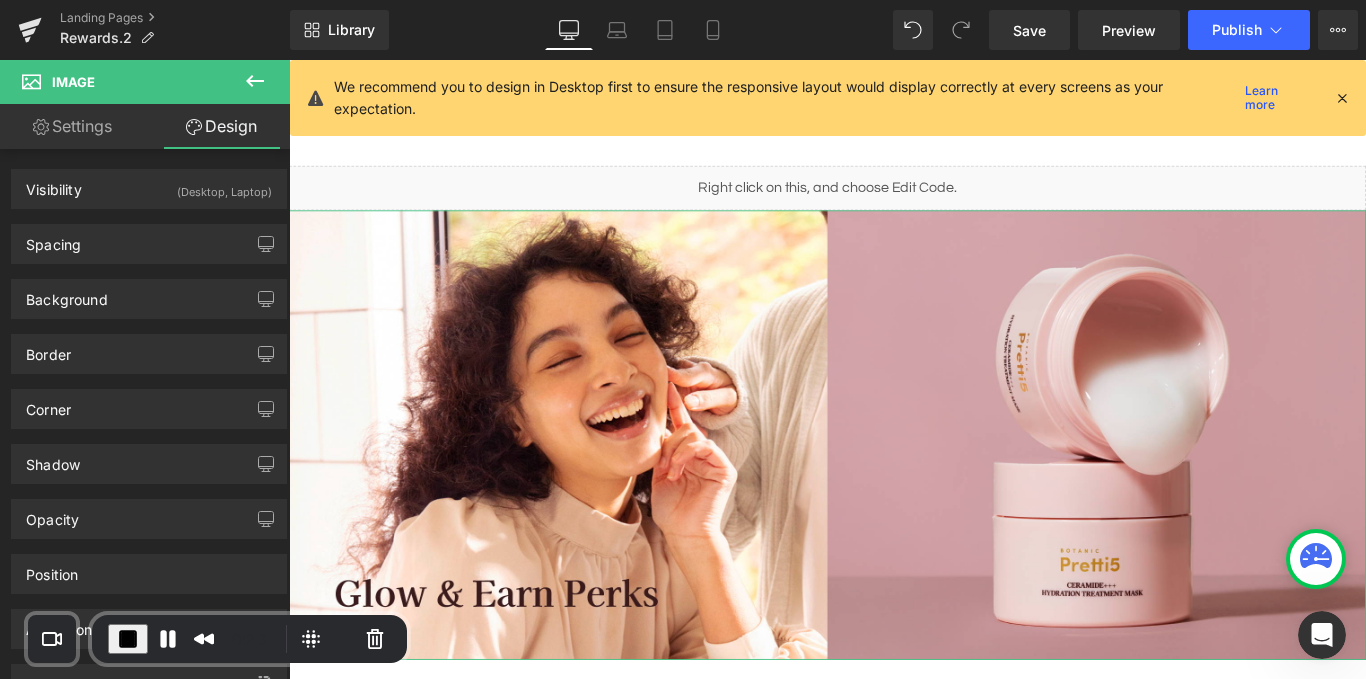 click on "(Desktop, Laptop)" at bounding box center (224, 186) 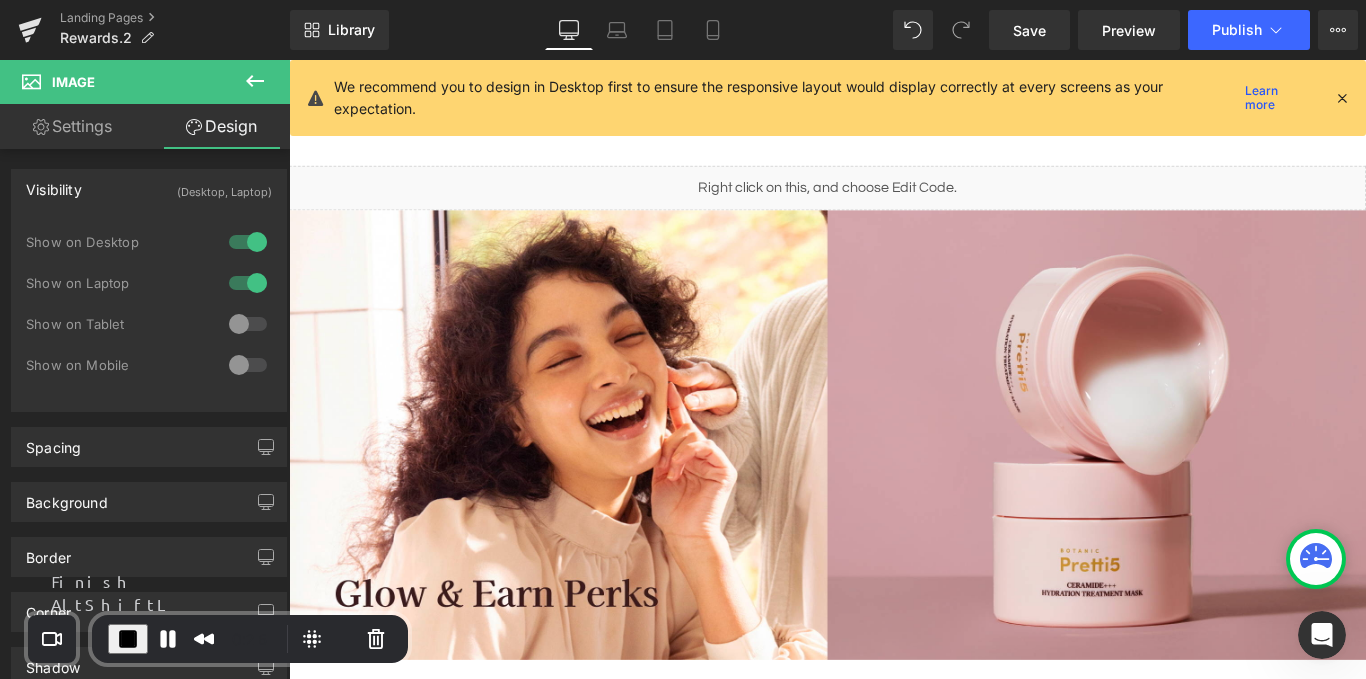click at bounding box center (128, 639) 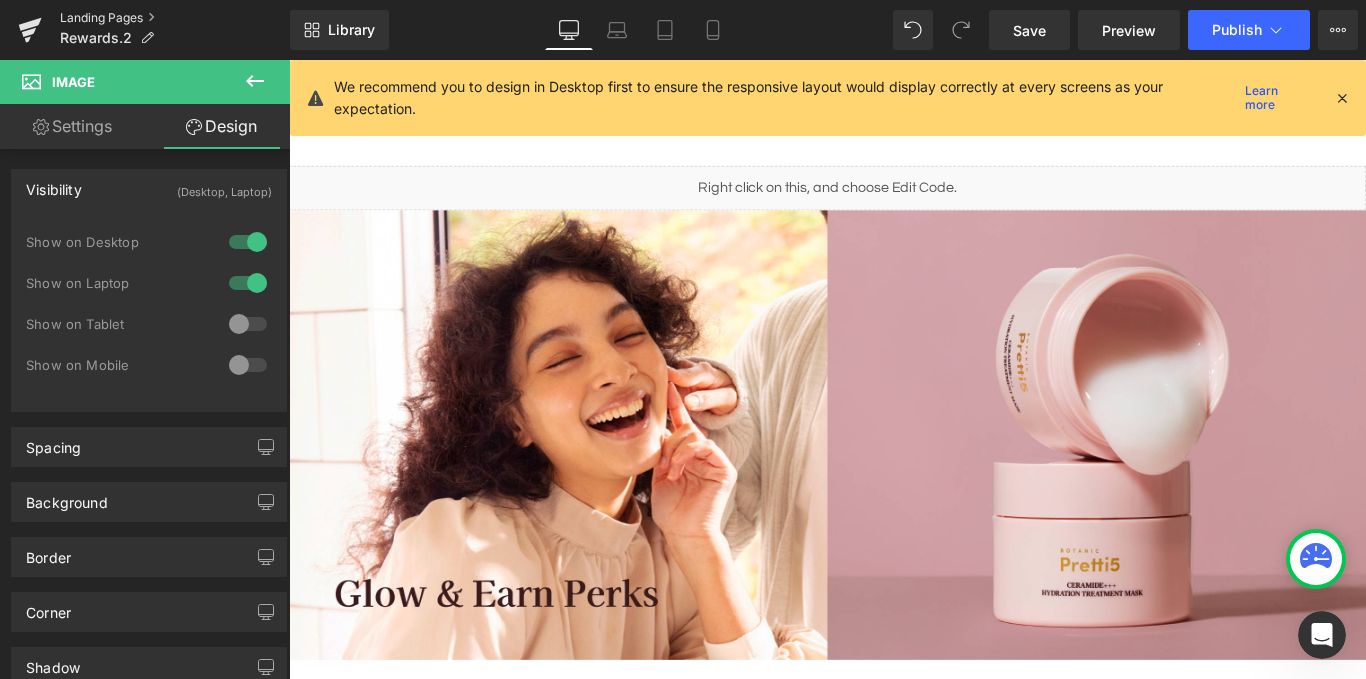 click on "Landing Pages" at bounding box center [175, 18] 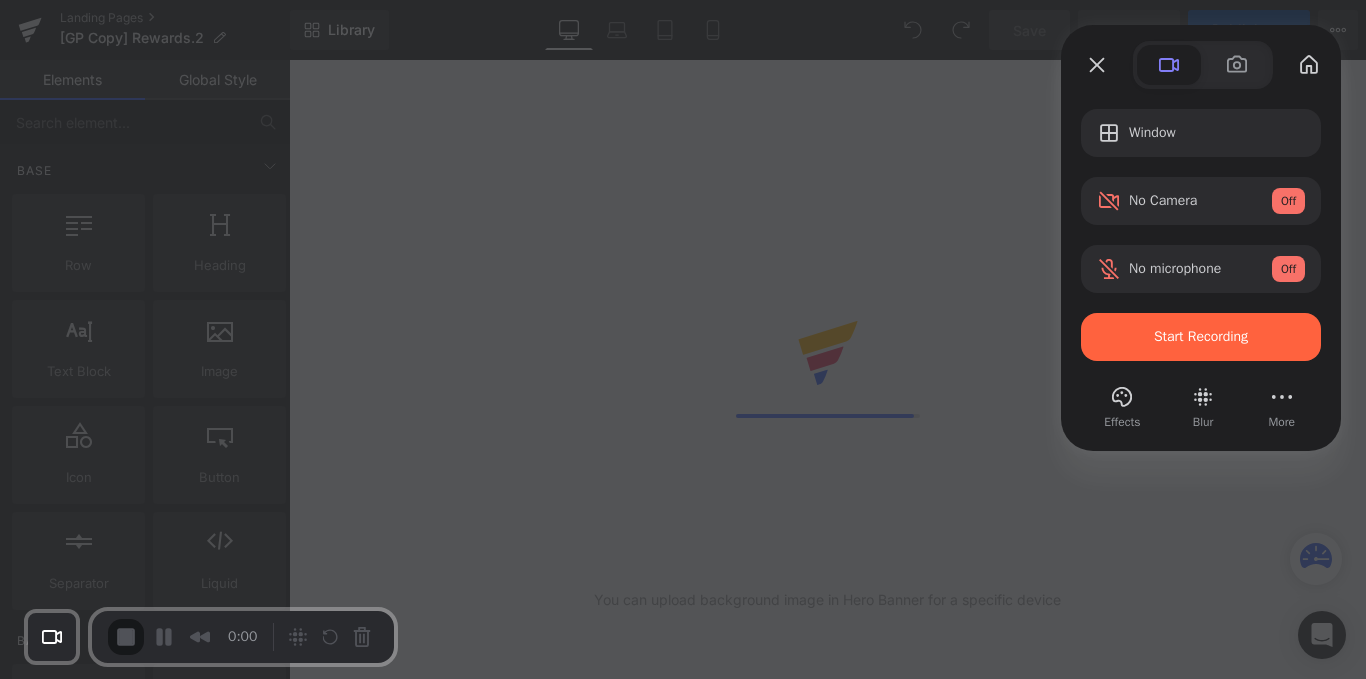 scroll, scrollTop: 0, scrollLeft: 0, axis: both 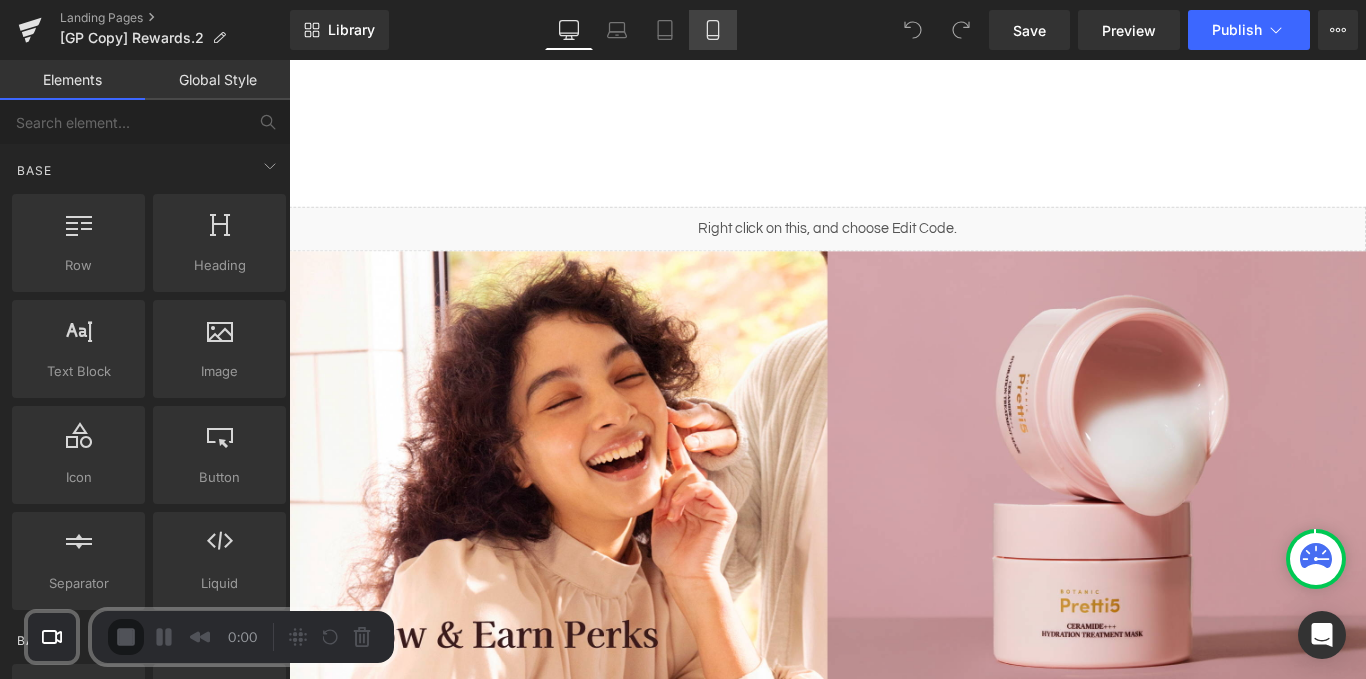 click 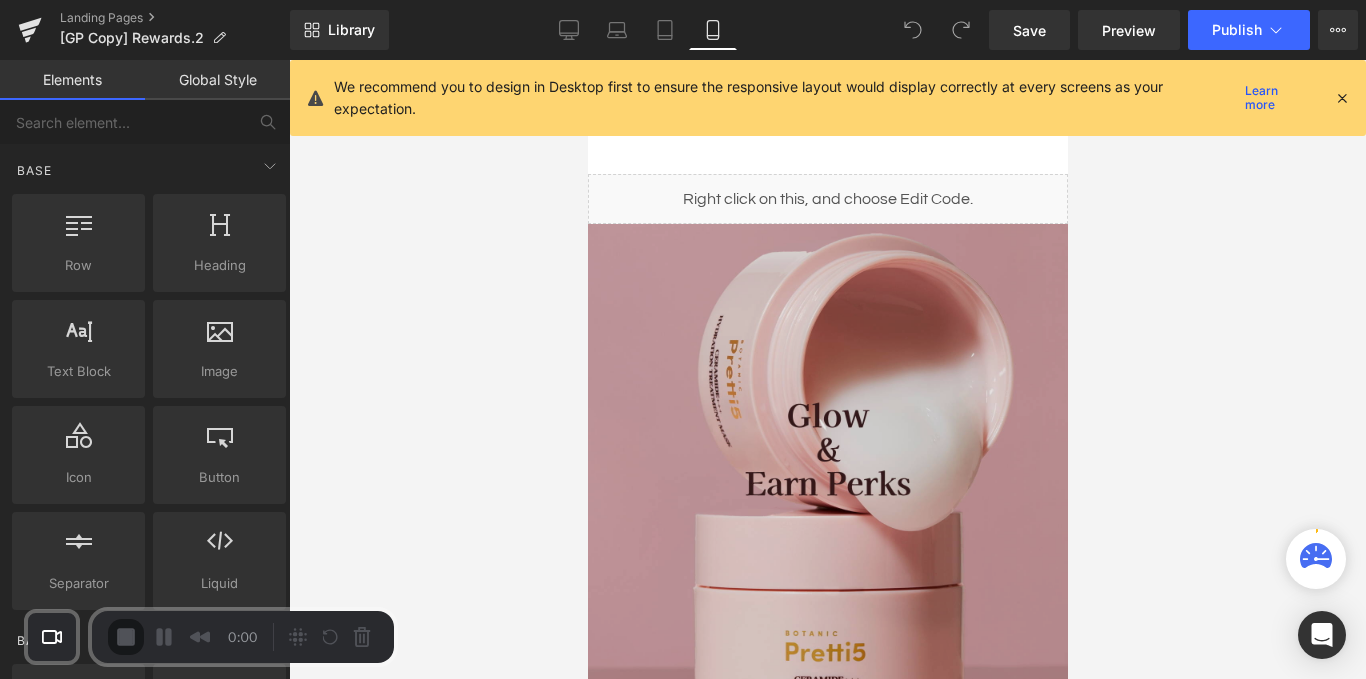 scroll, scrollTop: 19, scrollLeft: 0, axis: vertical 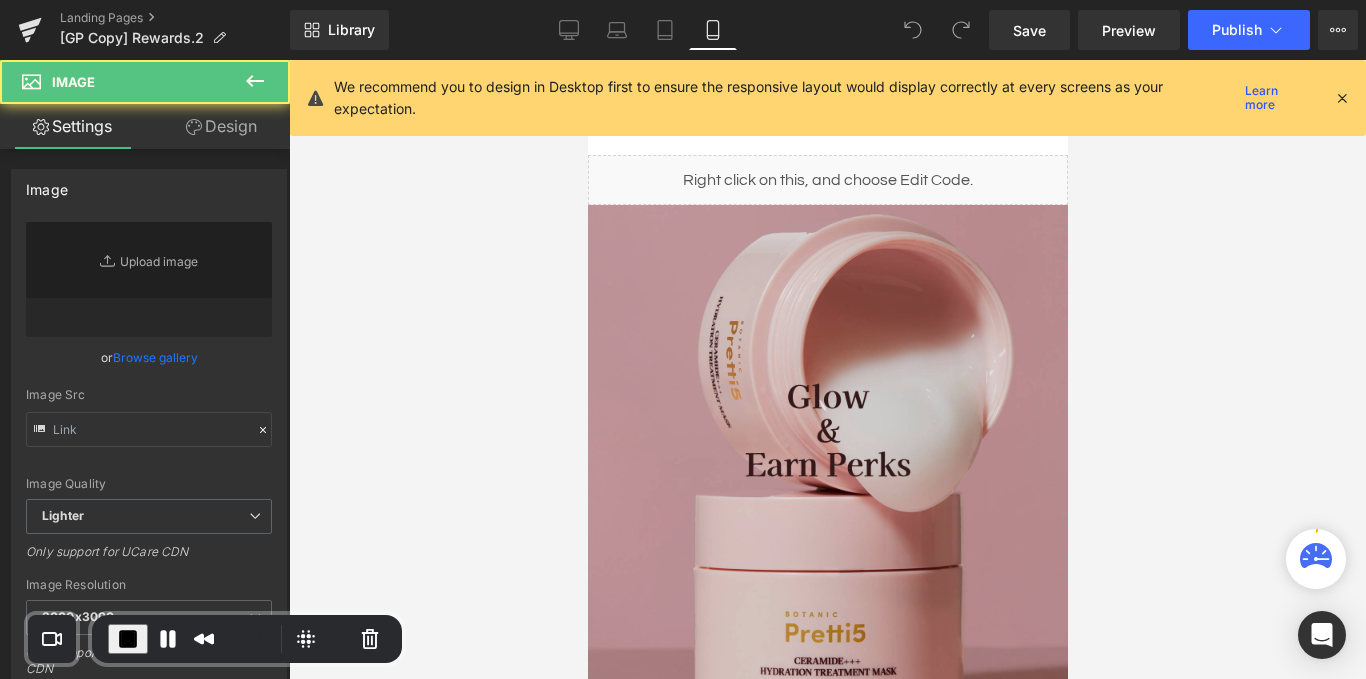 click at bounding box center (827, 445) 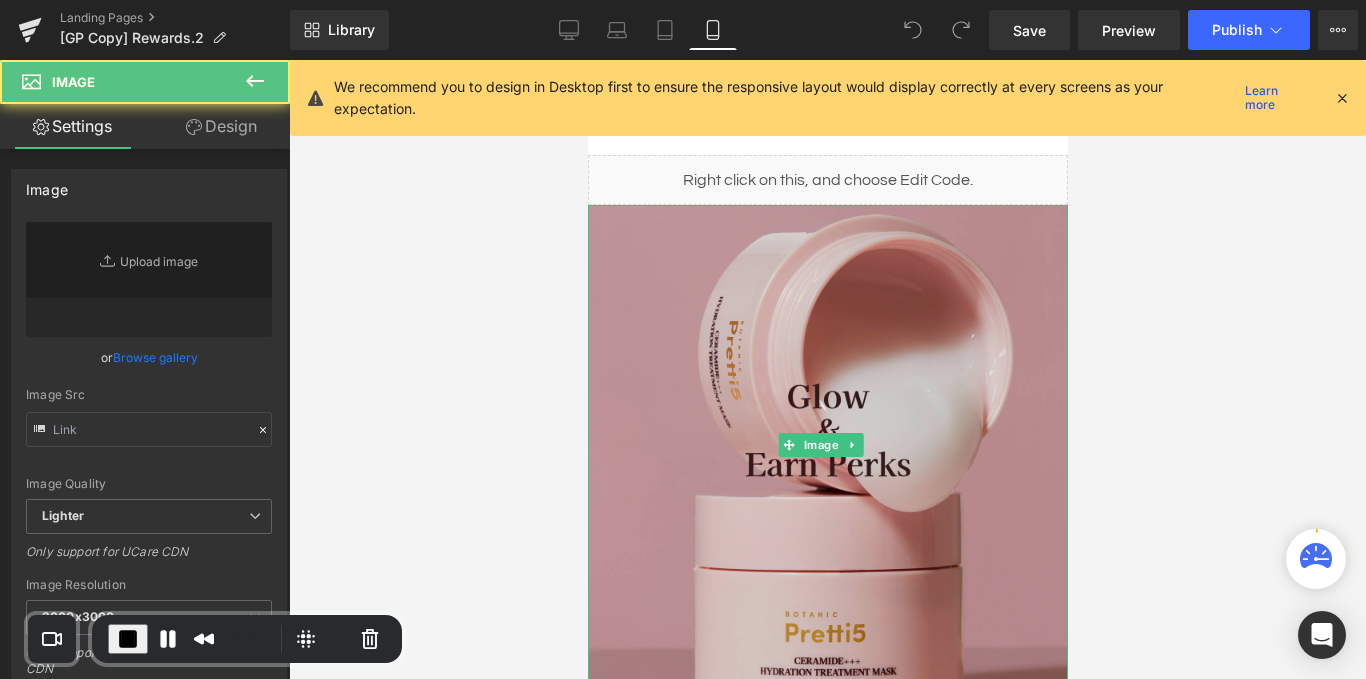 scroll, scrollTop: 114, scrollLeft: 0, axis: vertical 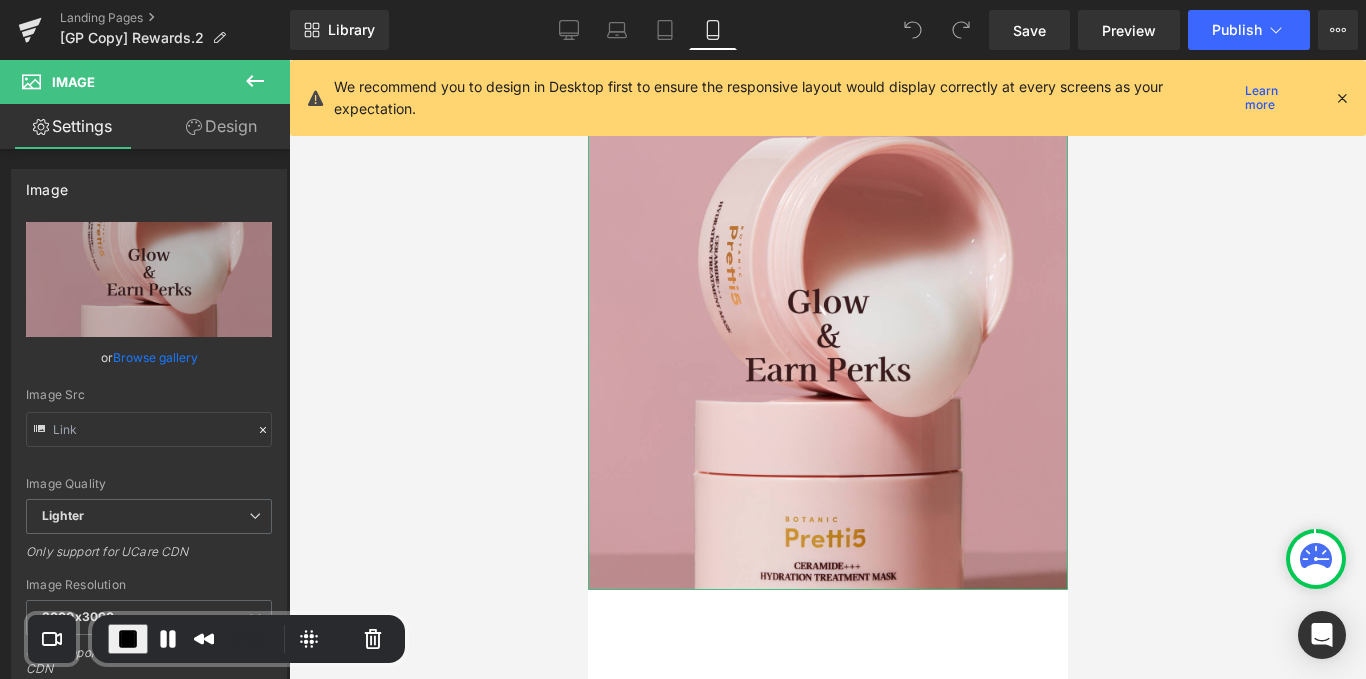click on "Design" at bounding box center [221, 126] 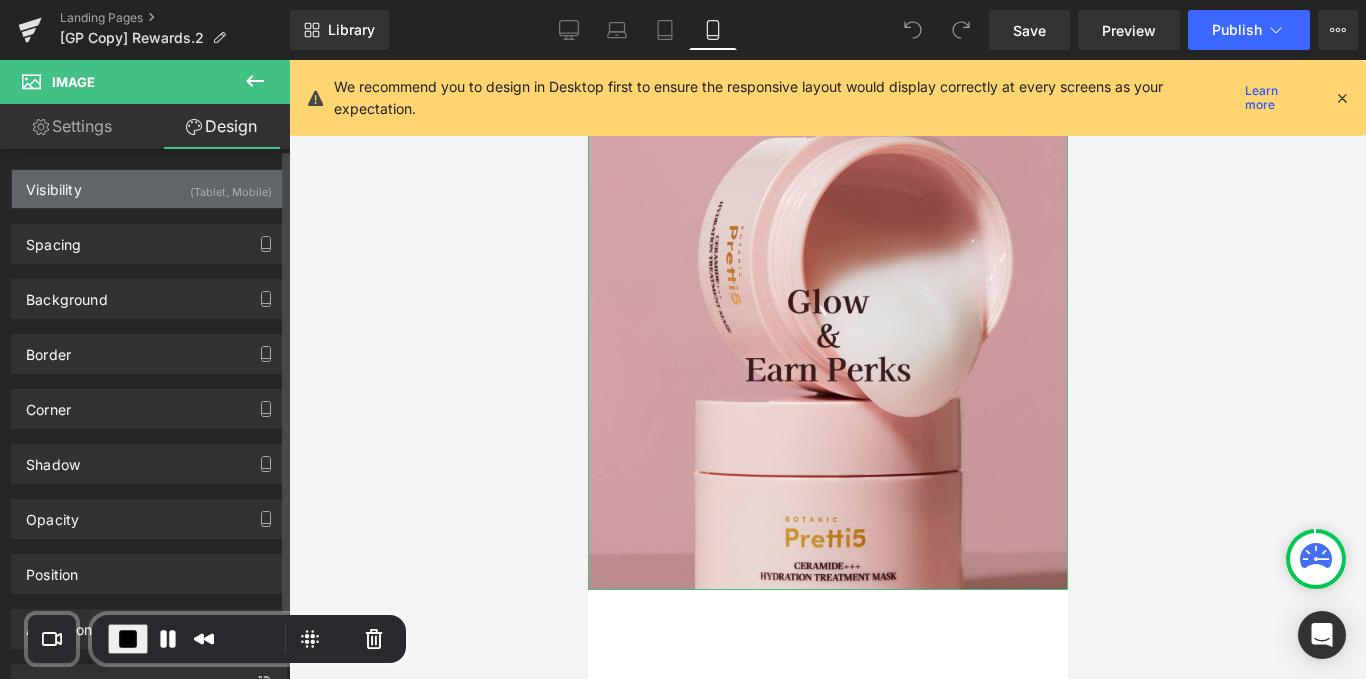 click on "Visibility
(Tablet, Mobile)" at bounding box center (149, 189) 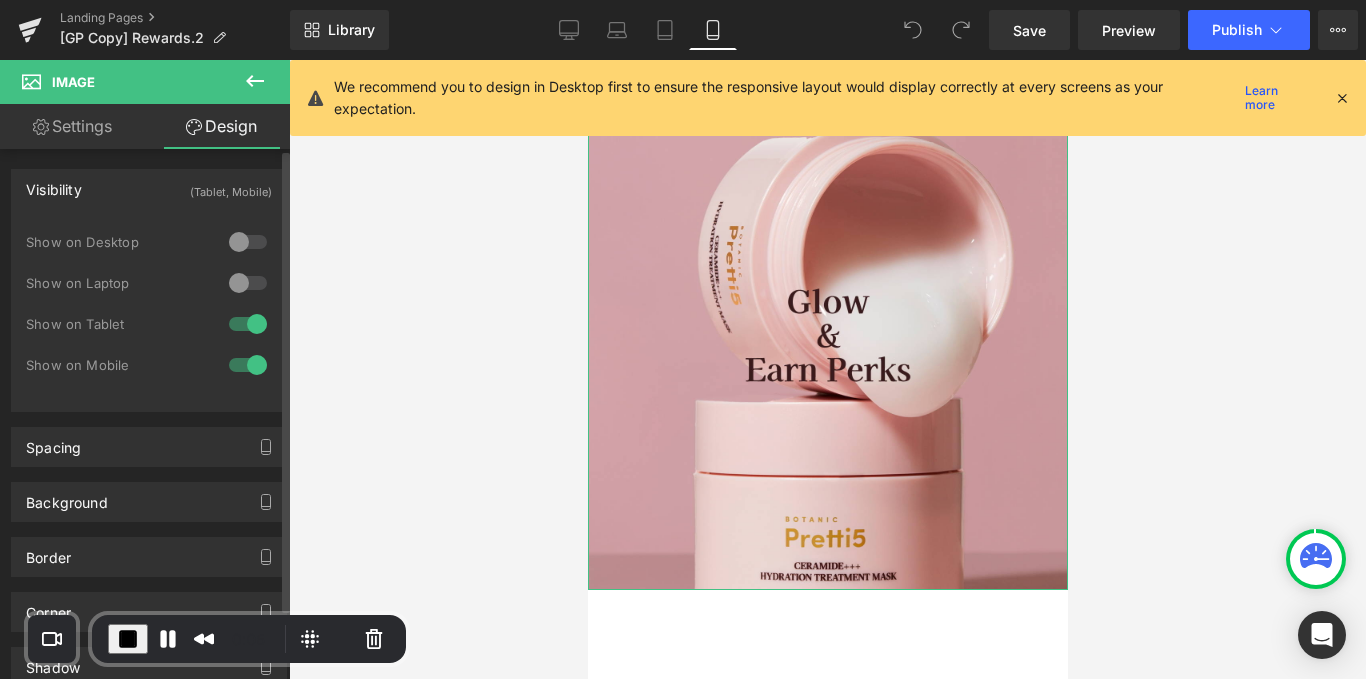 click at bounding box center [248, 324] 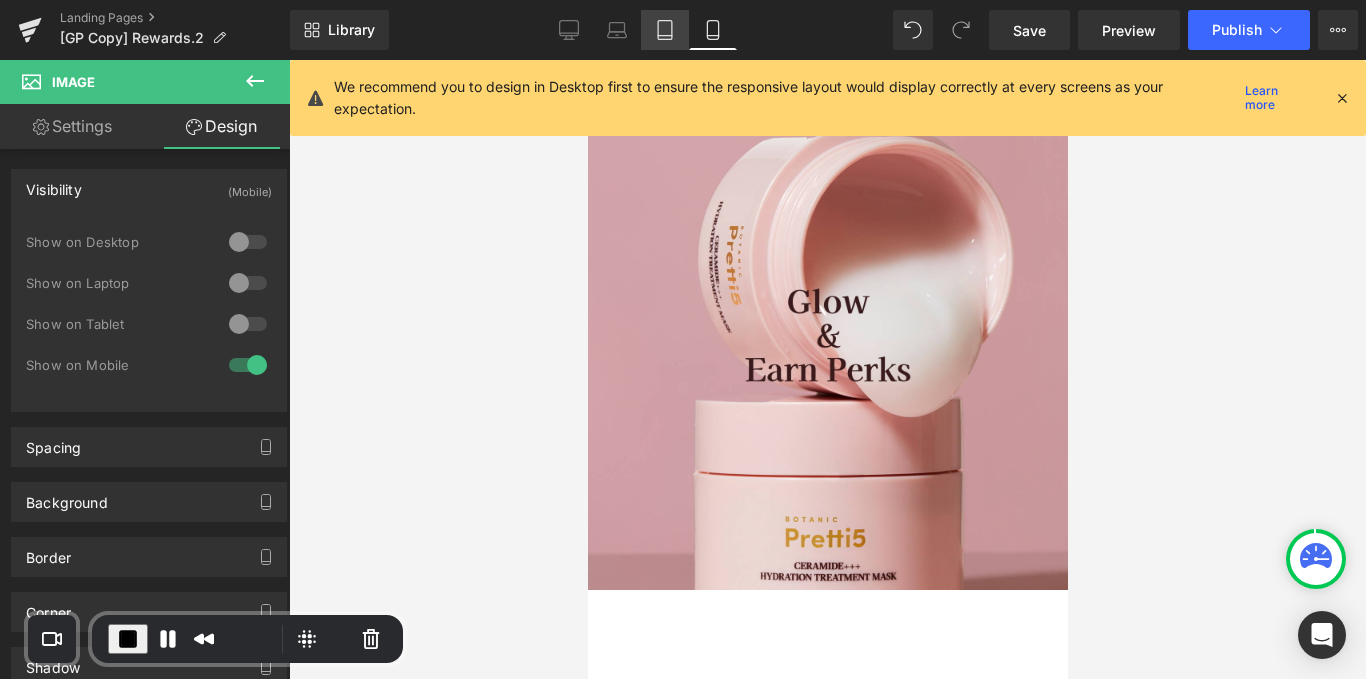 click on "Tablet" at bounding box center (665, 30) 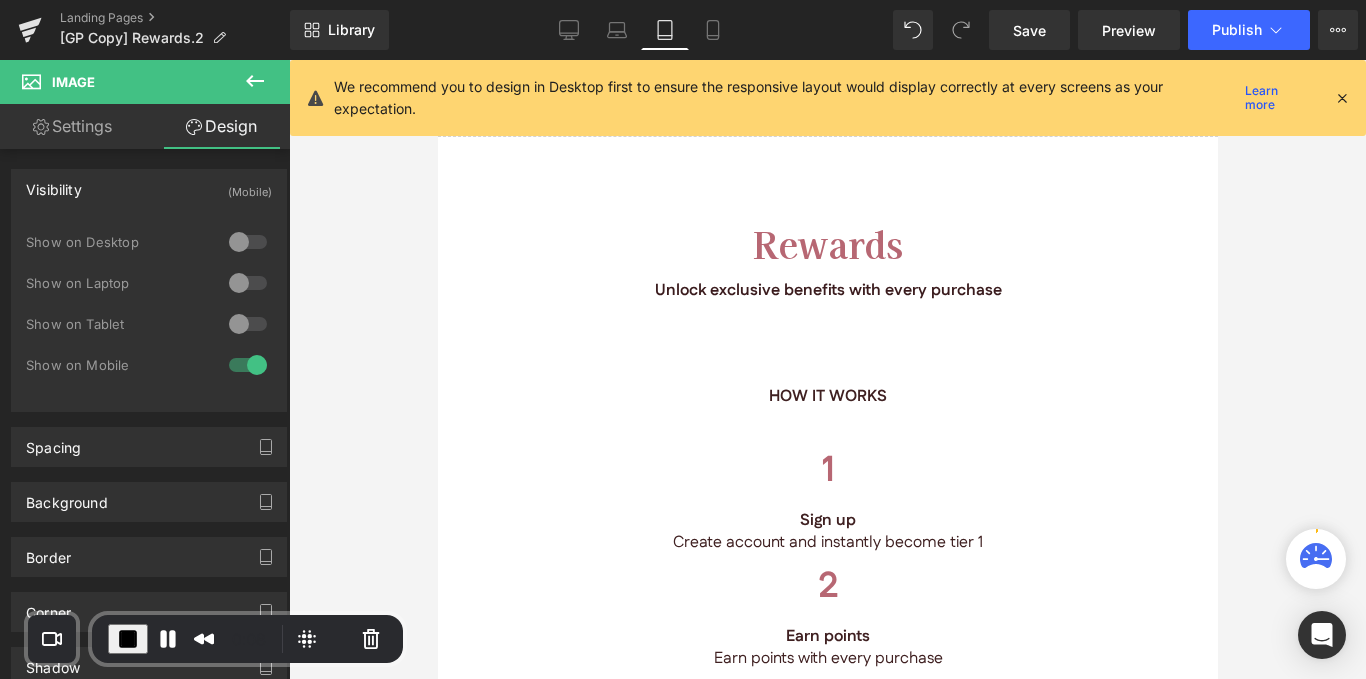 scroll, scrollTop: 0, scrollLeft: 0, axis: both 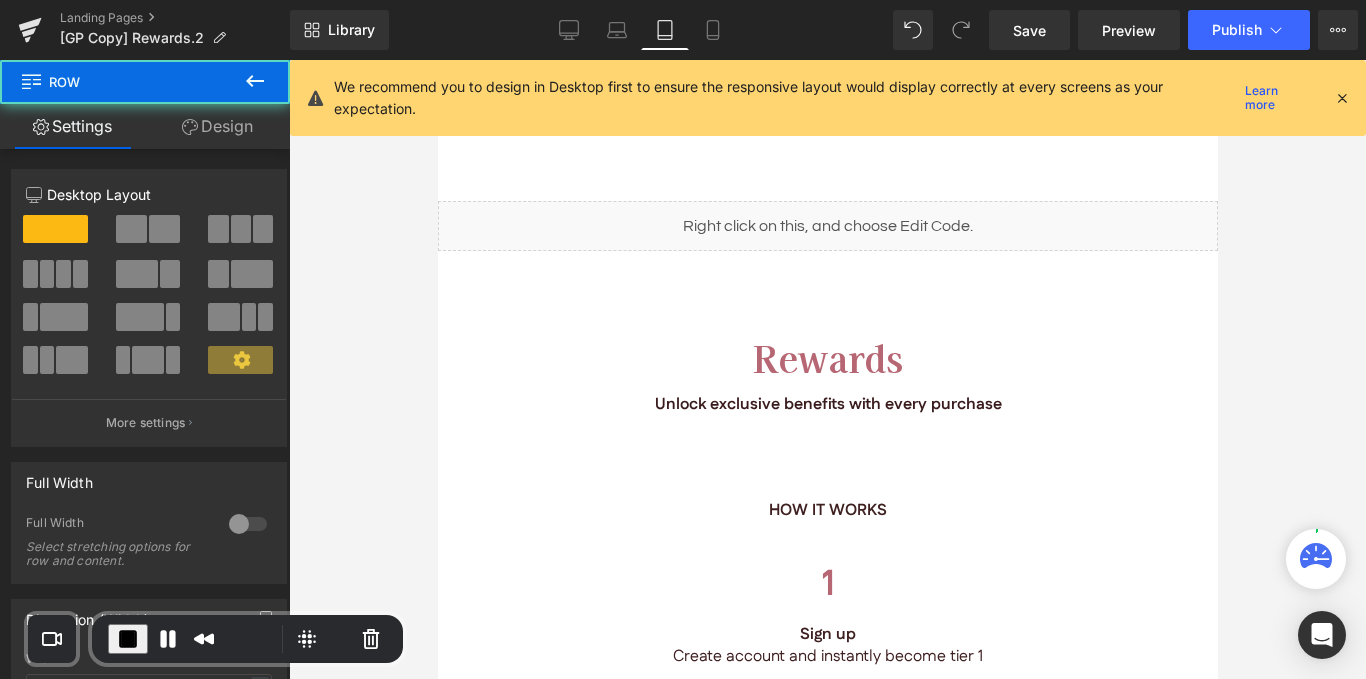 click on "Rewards Text Block         Unlock exclusive benefits with every purchase Text Block         Row" at bounding box center (827, 375) 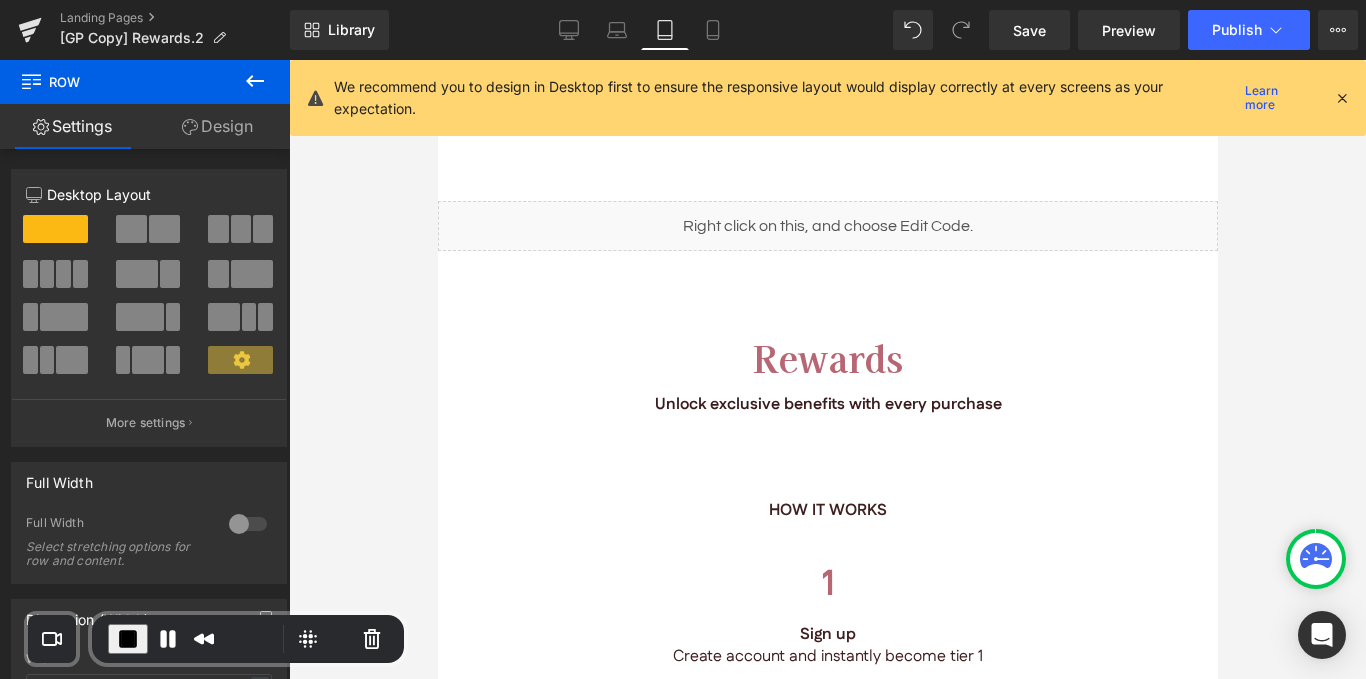 click at bounding box center [255, 82] 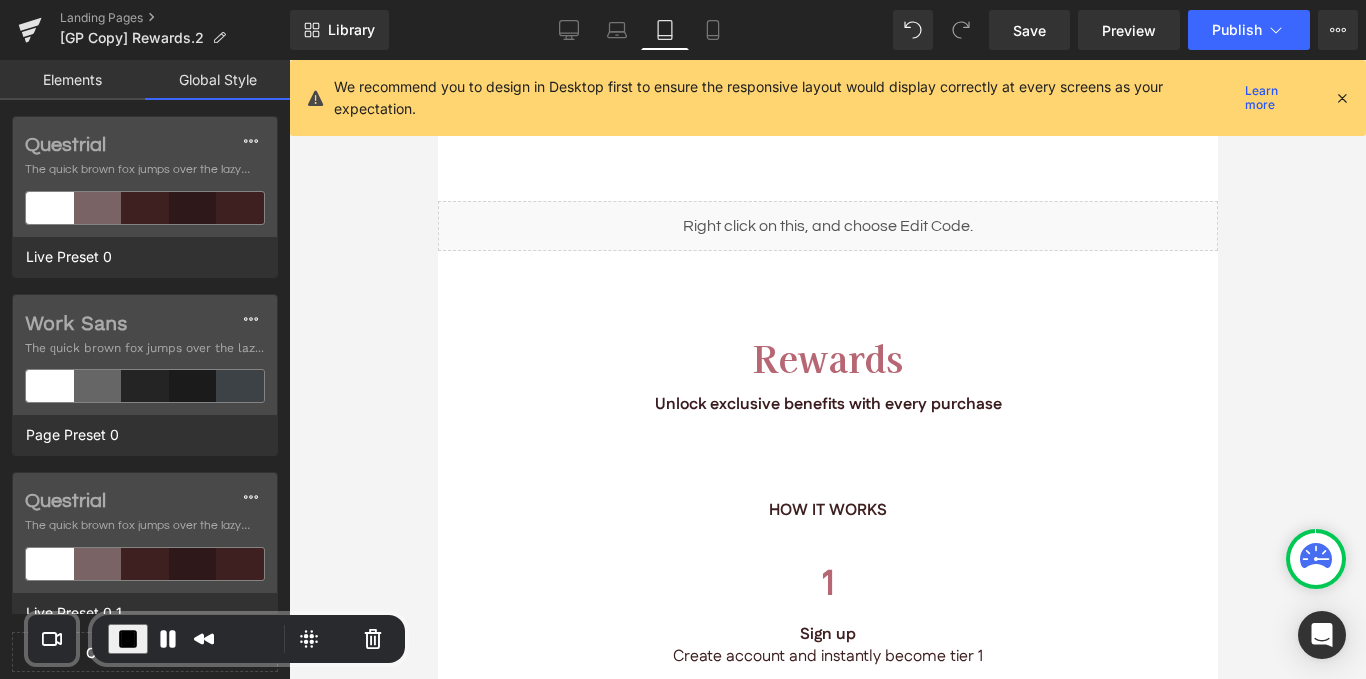 click on "Elements" at bounding box center [72, 80] 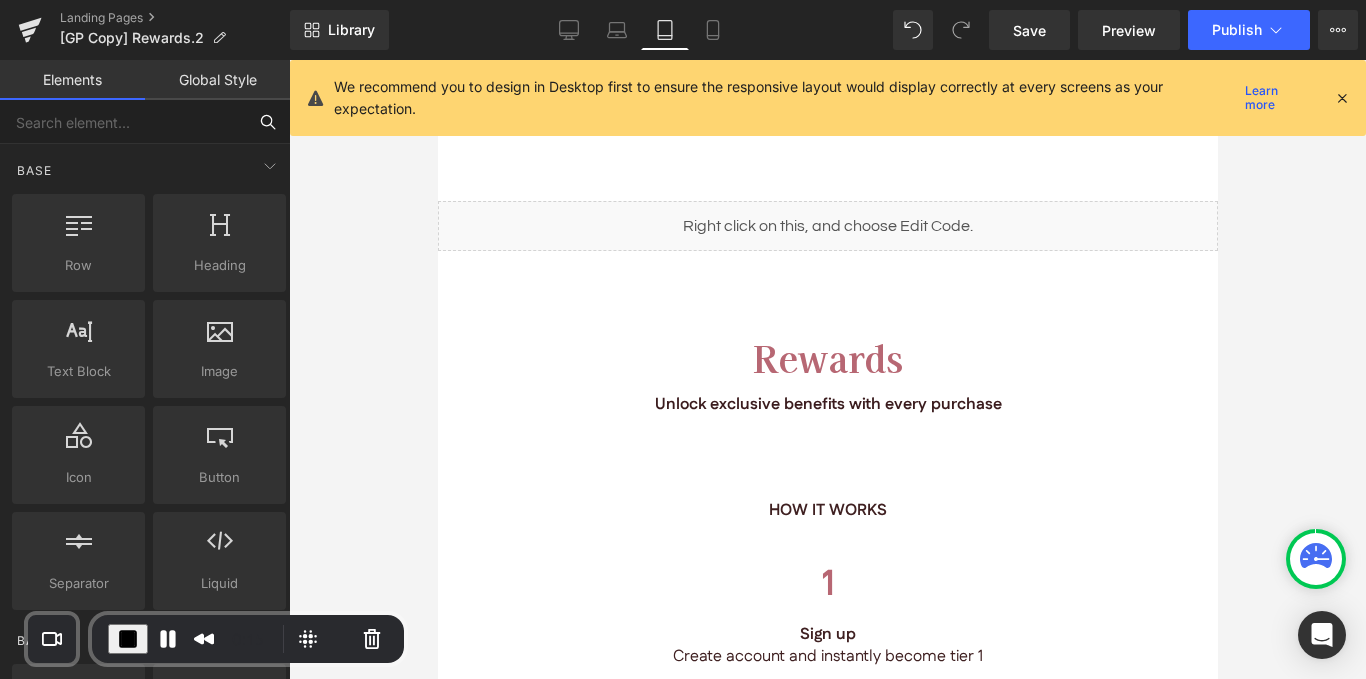 click at bounding box center [123, 122] 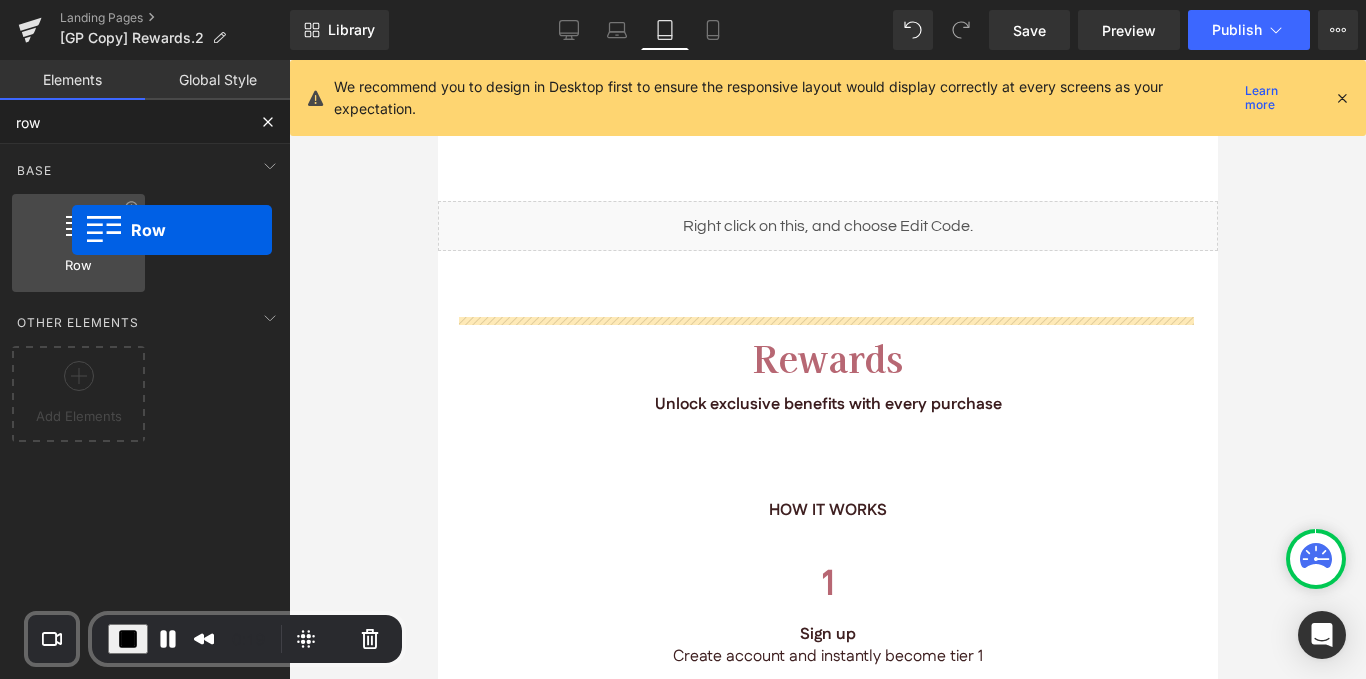 click at bounding box center (79, 223) 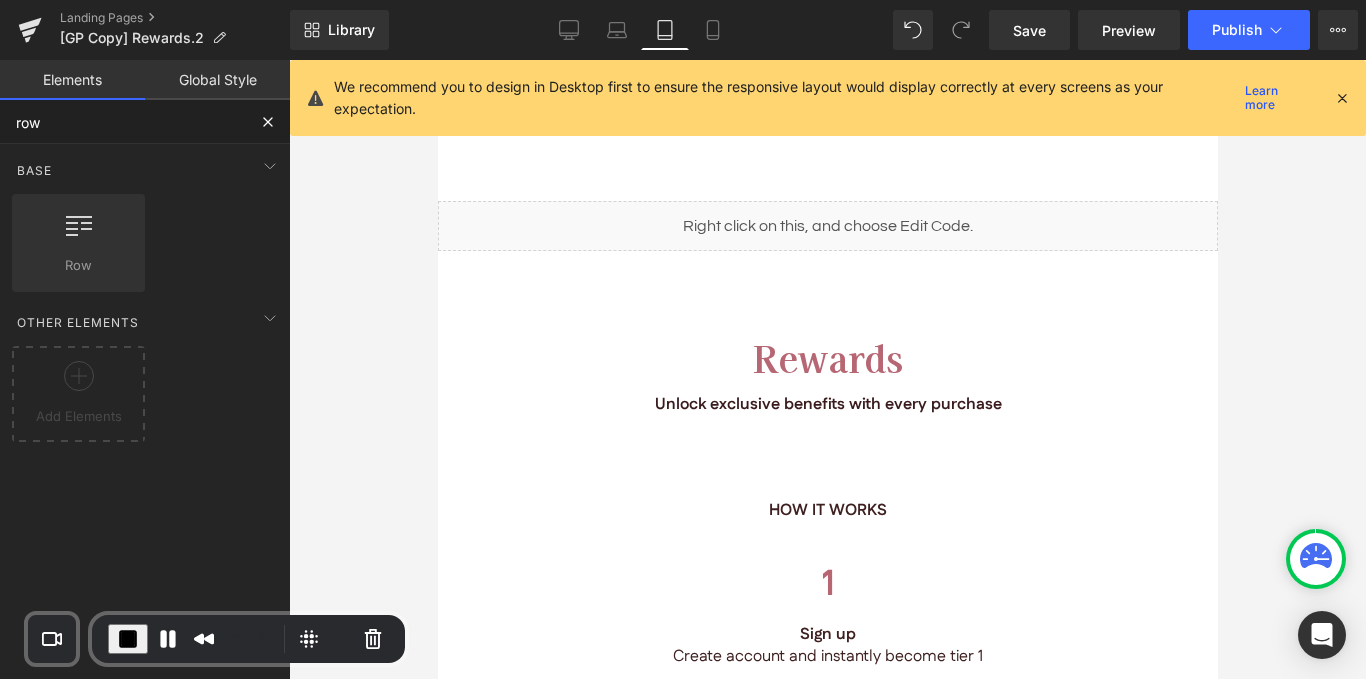 drag, startPoint x: 103, startPoint y: 135, endPoint x: 0, endPoint y: 139, distance: 103.077644 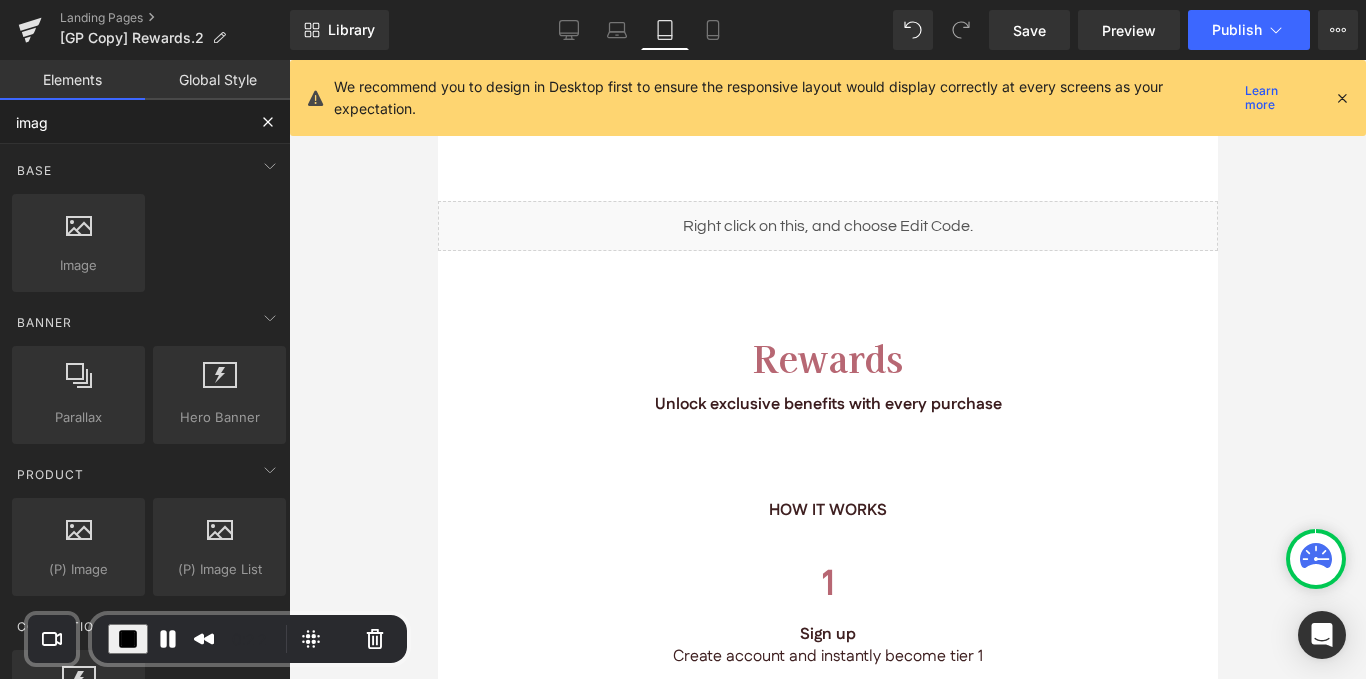 type on "image" 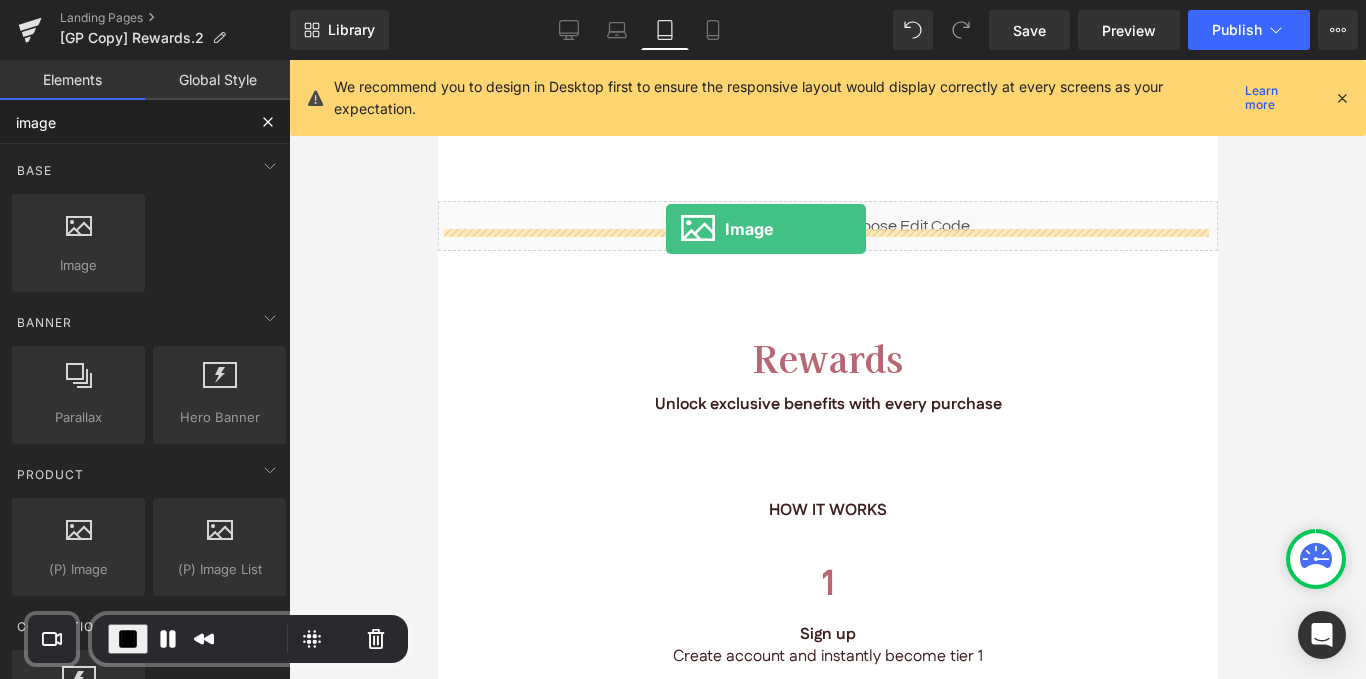drag, startPoint x: 493, startPoint y: 272, endPoint x: 665, endPoint y: 229, distance: 177.29355 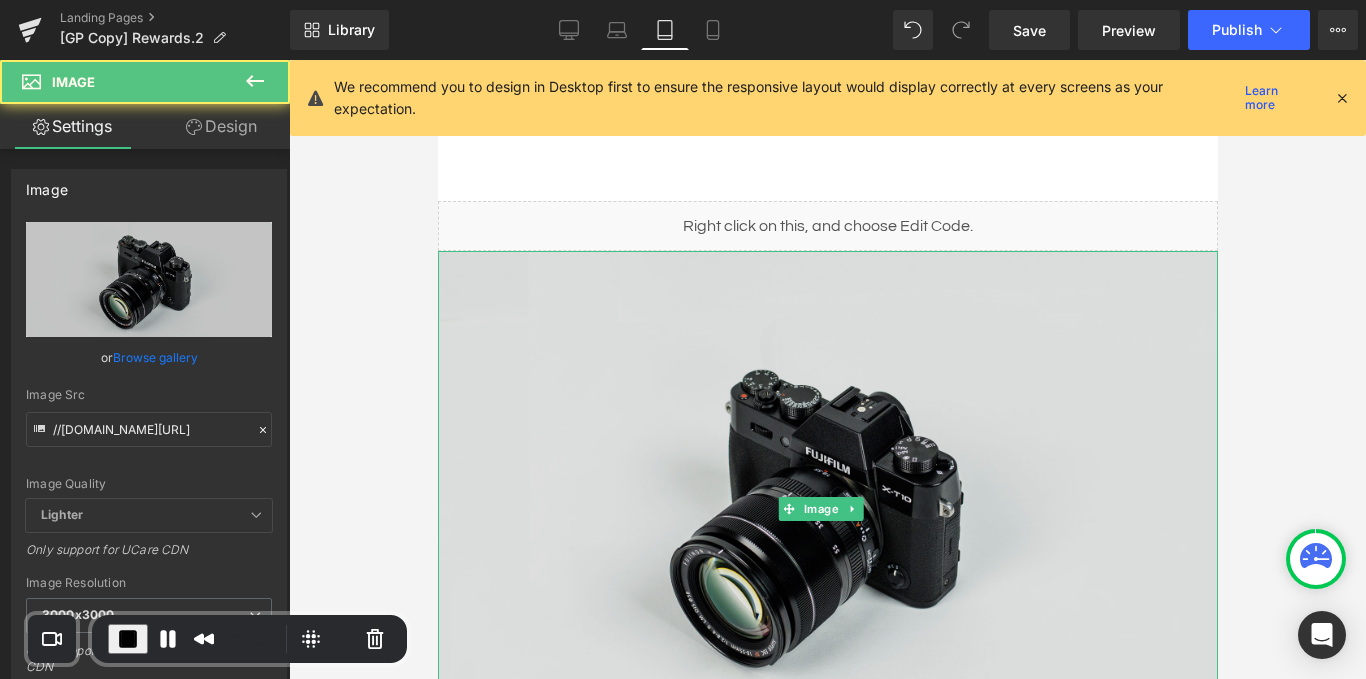click at bounding box center (827, 509) 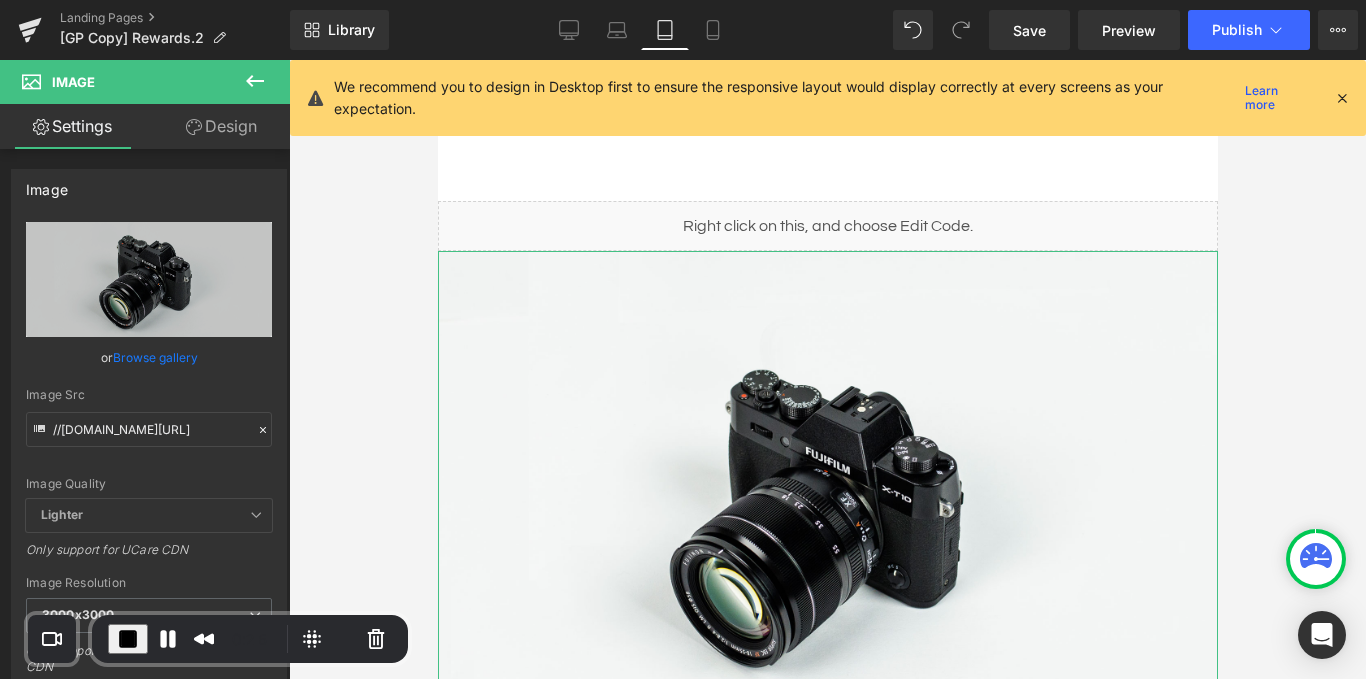click on "Design" at bounding box center (221, 126) 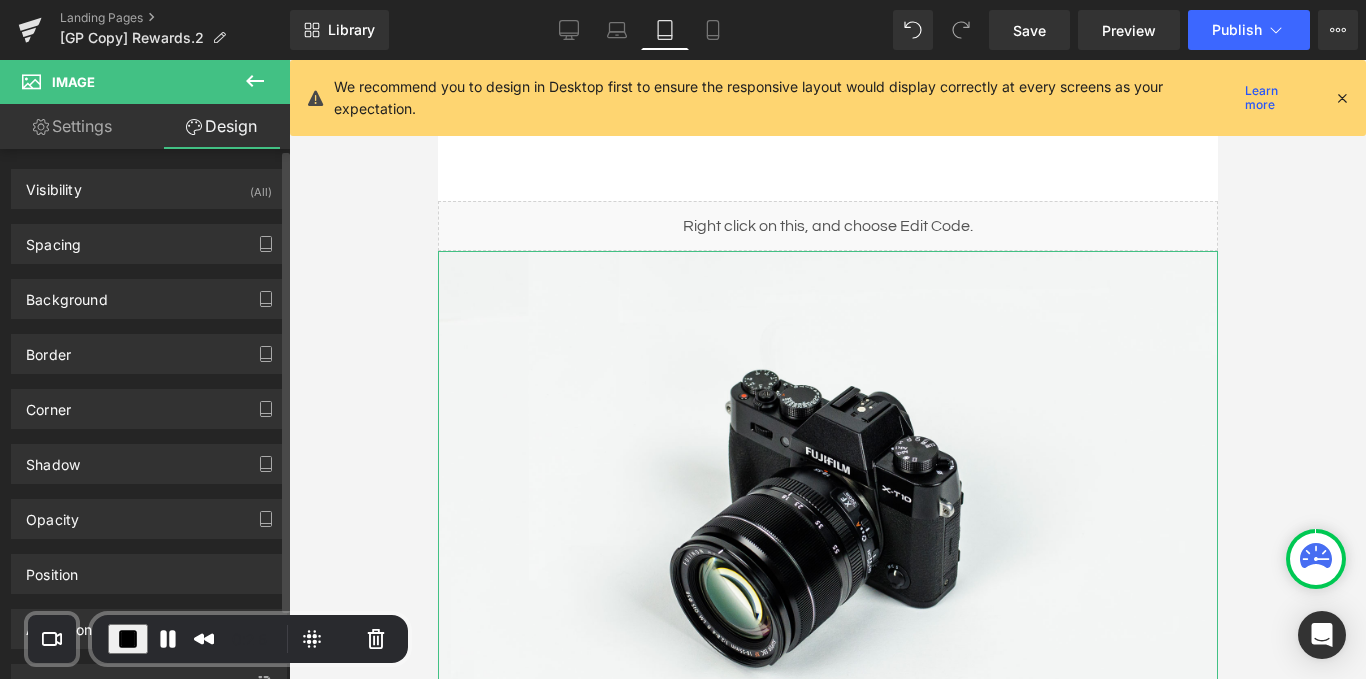 click on "Visibility
(All)
0|0|0|0   1 Show on Desktop 1 Show on Laptop 1 Show on Tablet 1 Show on Mobile" at bounding box center (149, 181) 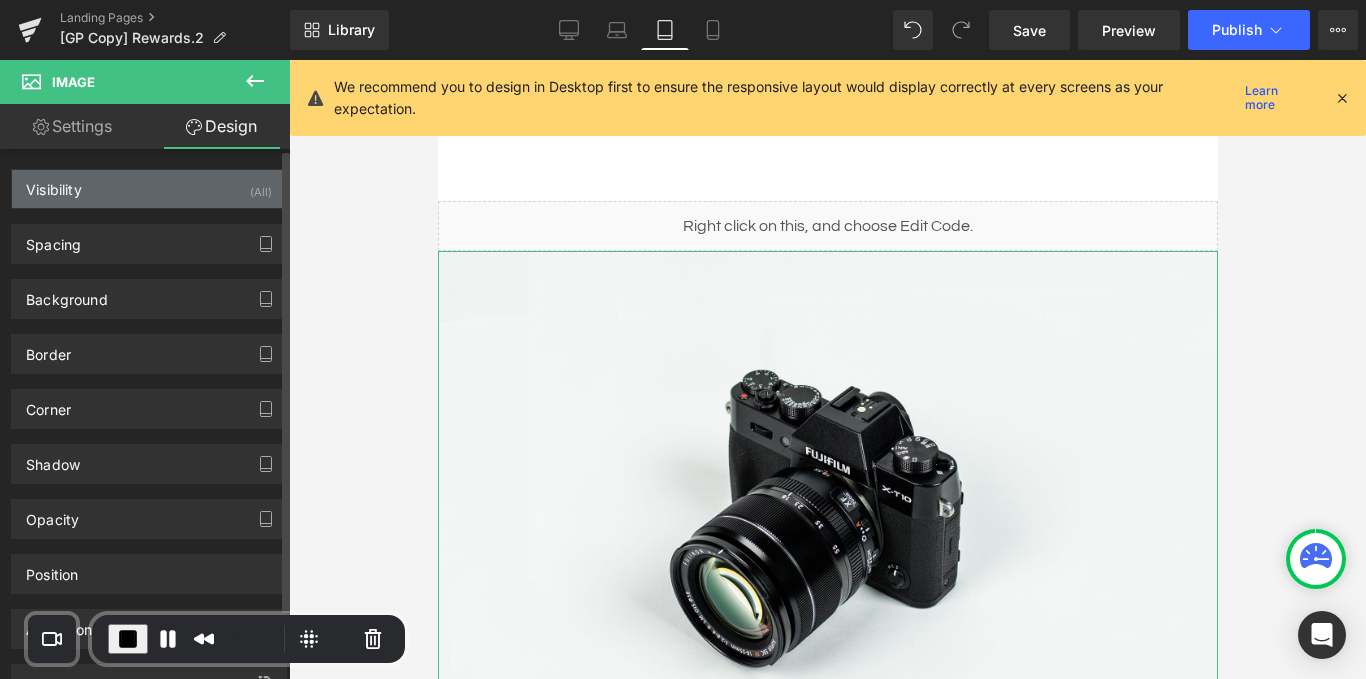 click on "Visibility
(All)" at bounding box center [149, 189] 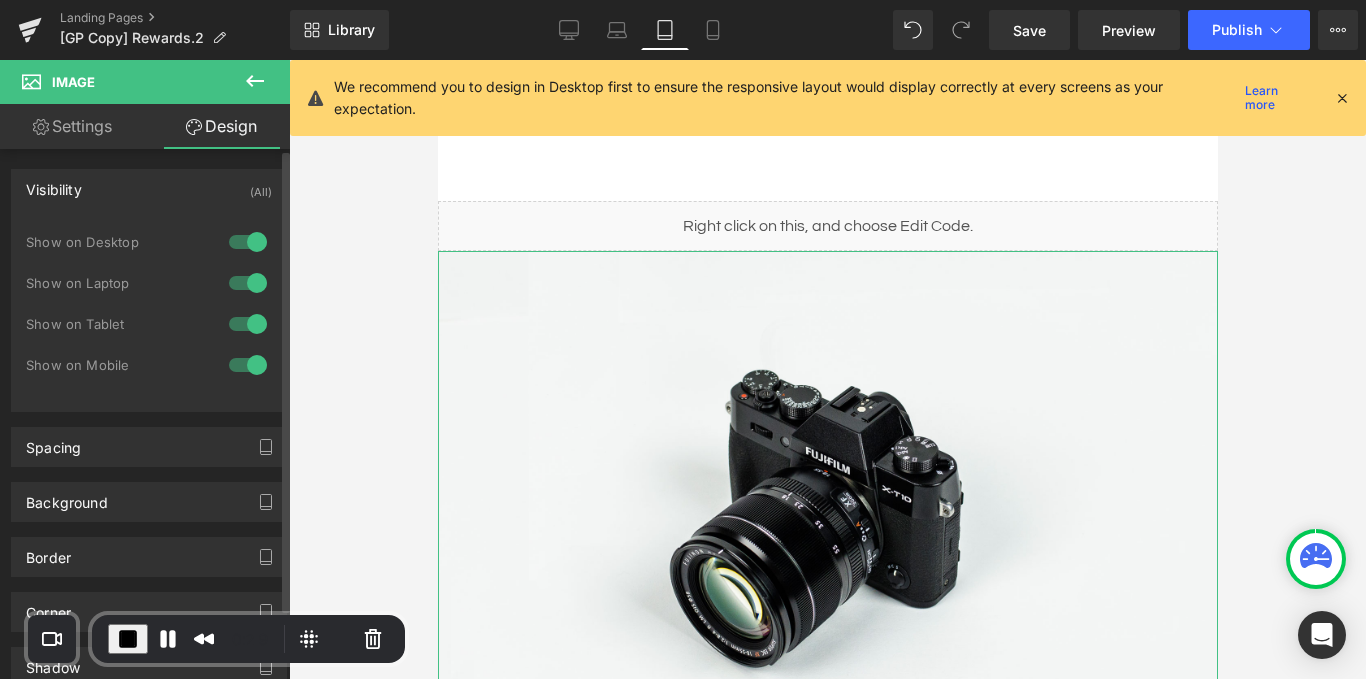 click at bounding box center (248, 242) 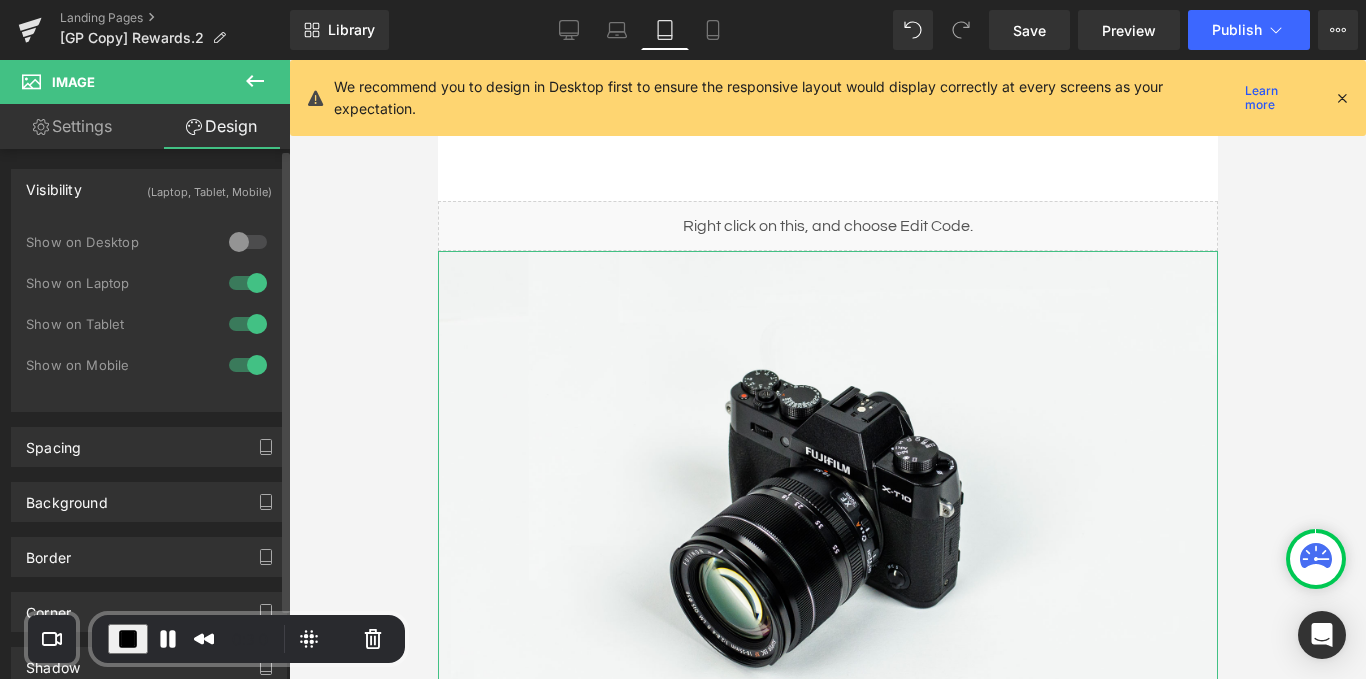 click at bounding box center (248, 283) 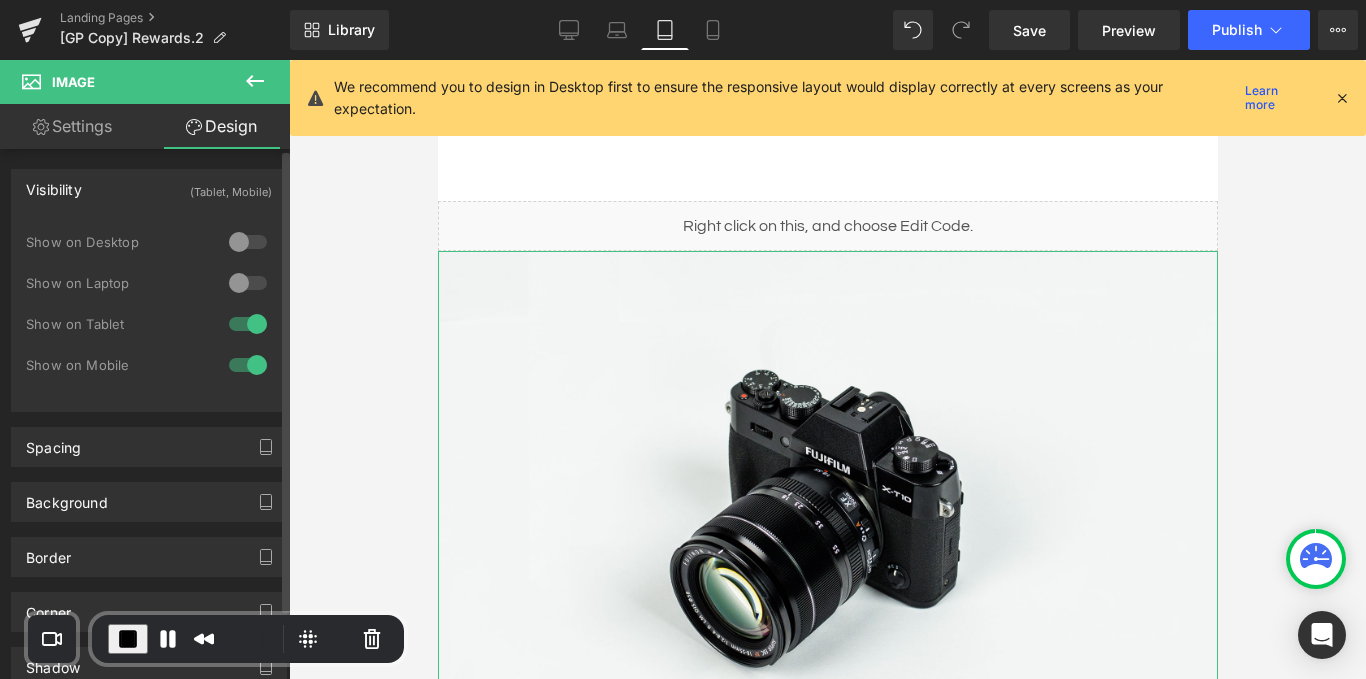click at bounding box center (248, 365) 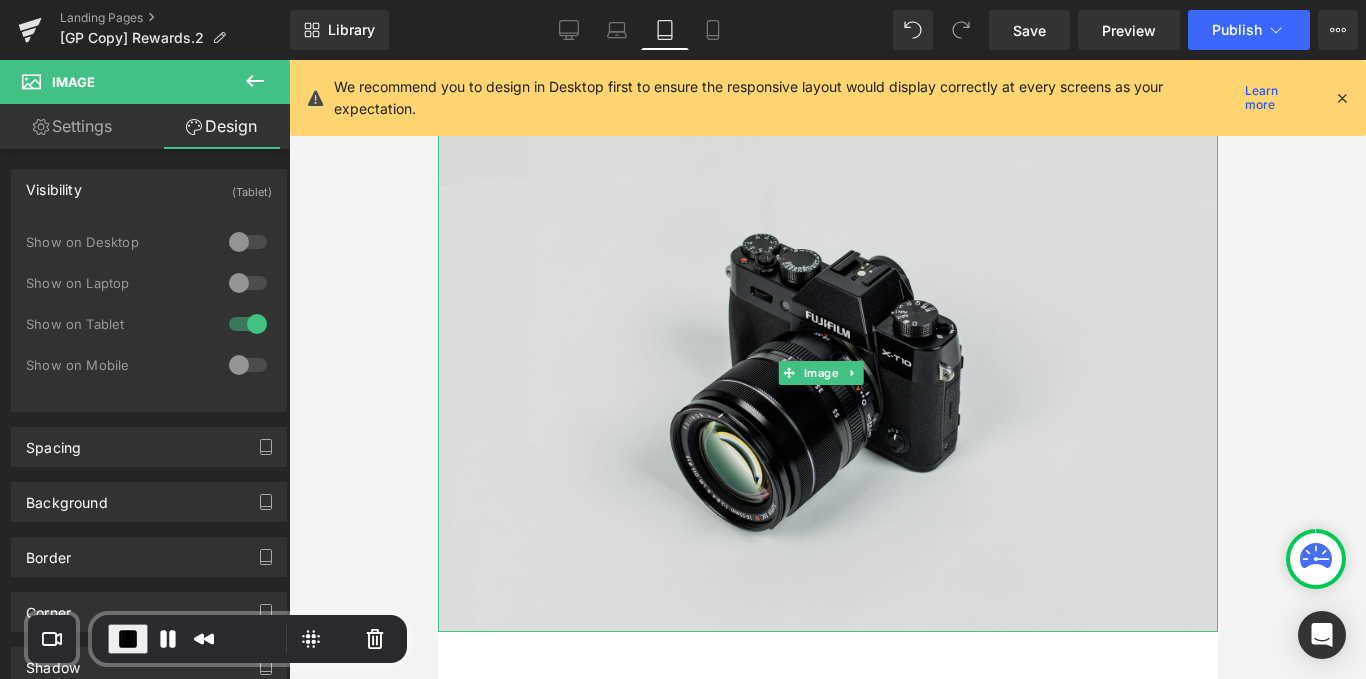 scroll, scrollTop: 140, scrollLeft: 0, axis: vertical 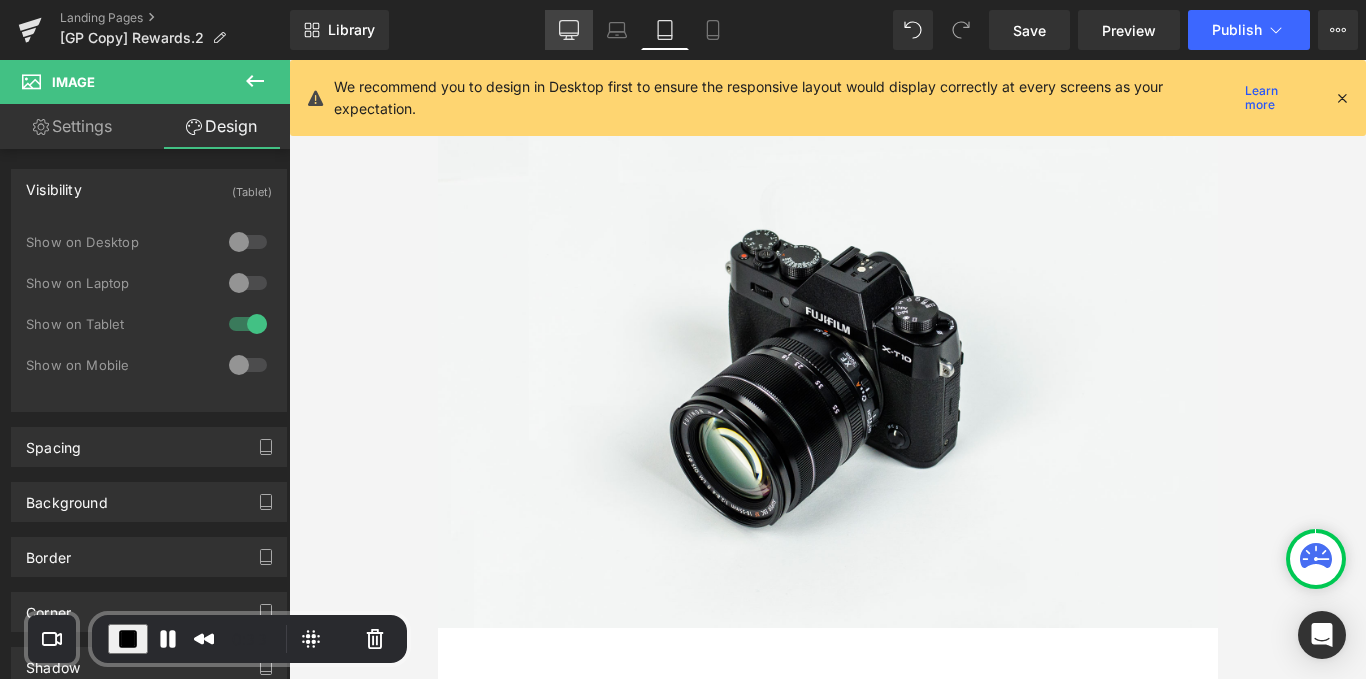 click 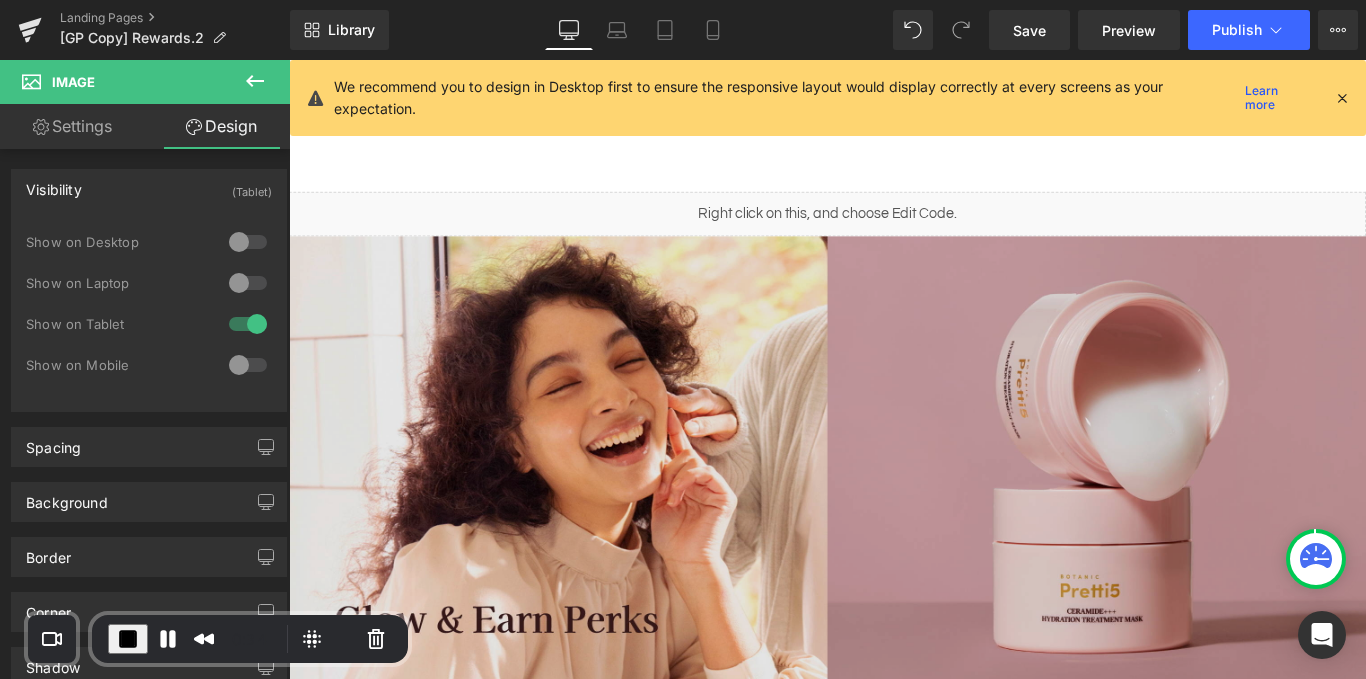scroll, scrollTop: 0, scrollLeft: 0, axis: both 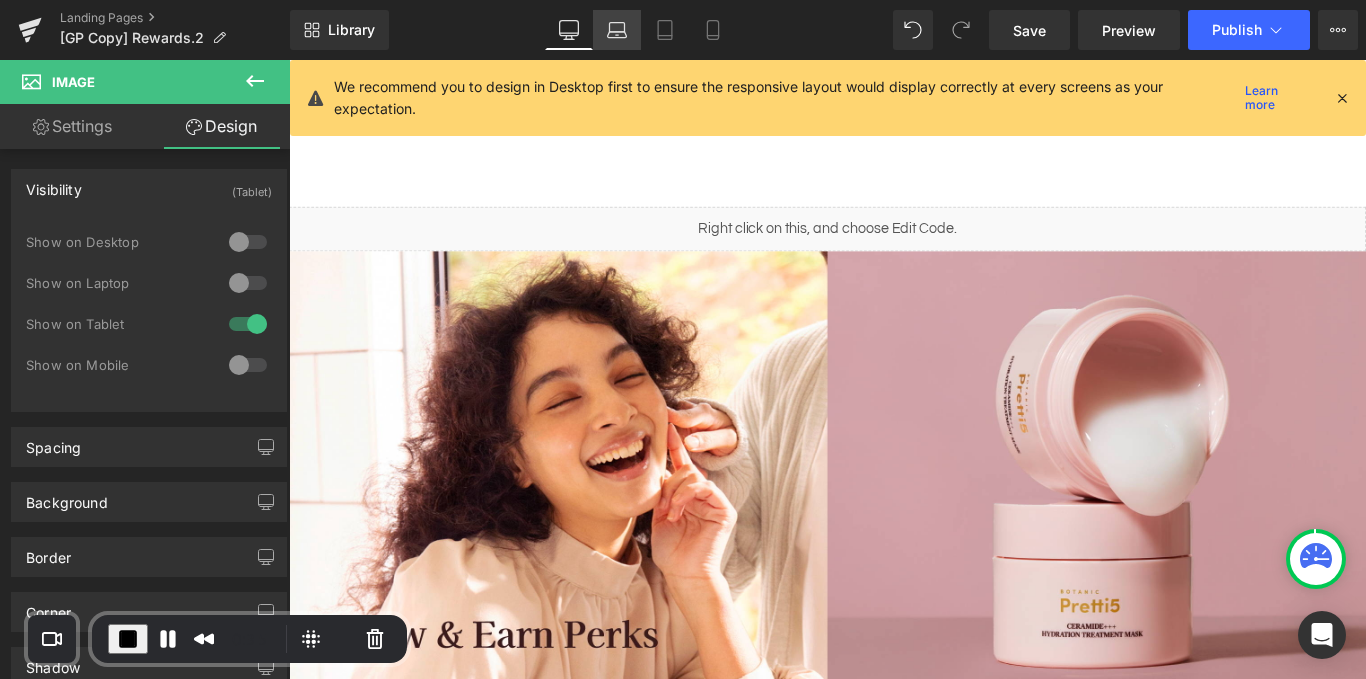 click 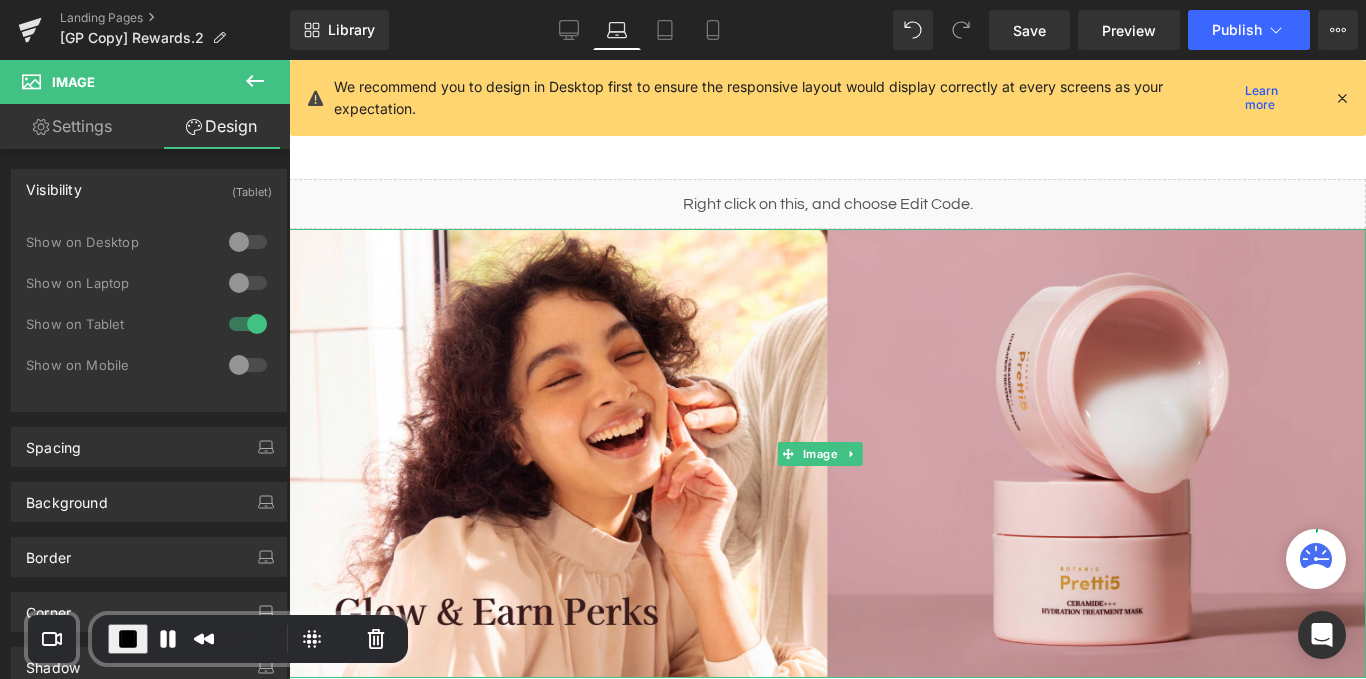drag, startPoint x: 663, startPoint y: 37, endPoint x: 691, endPoint y: 66, distance: 40.311287 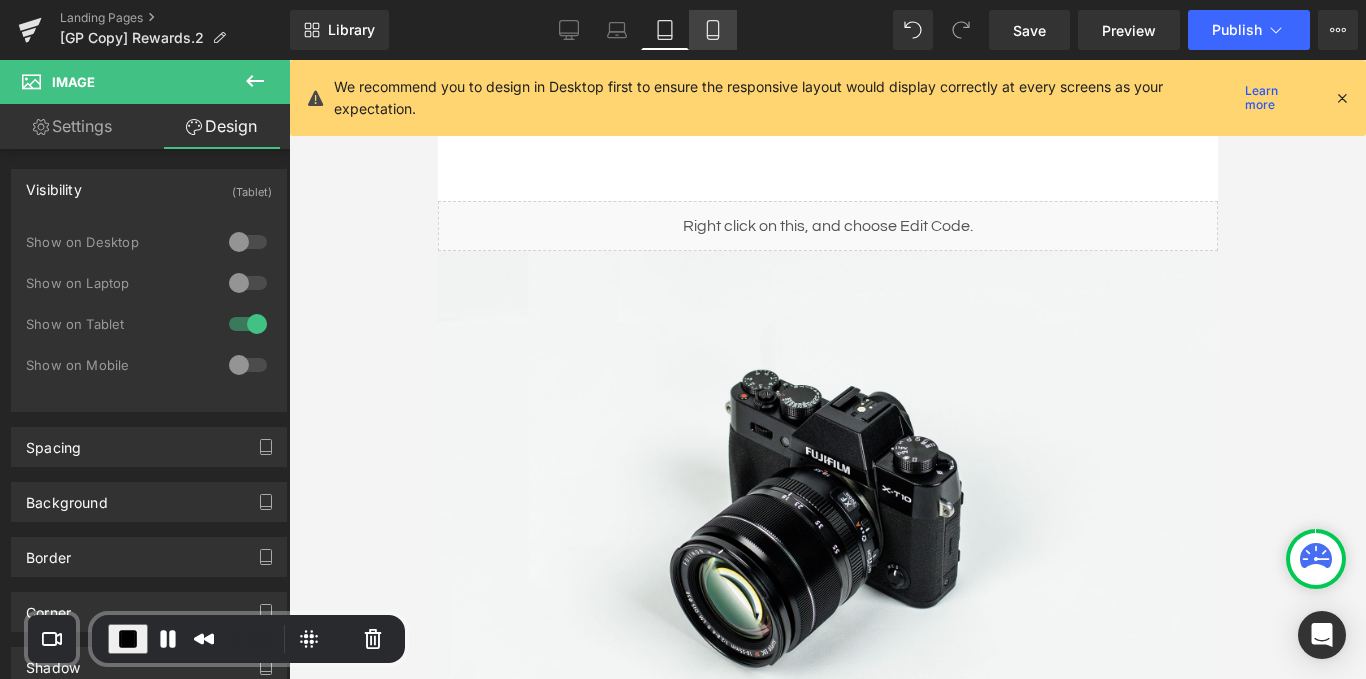click 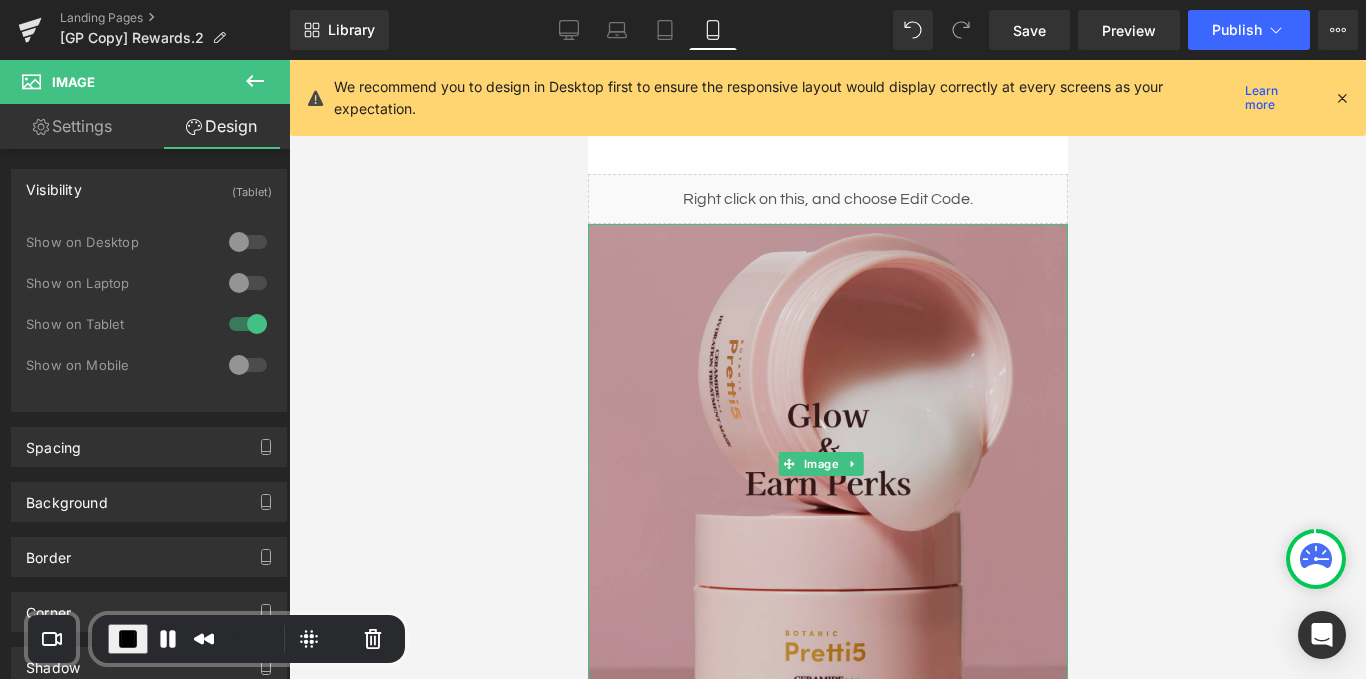 click at bounding box center [827, 464] 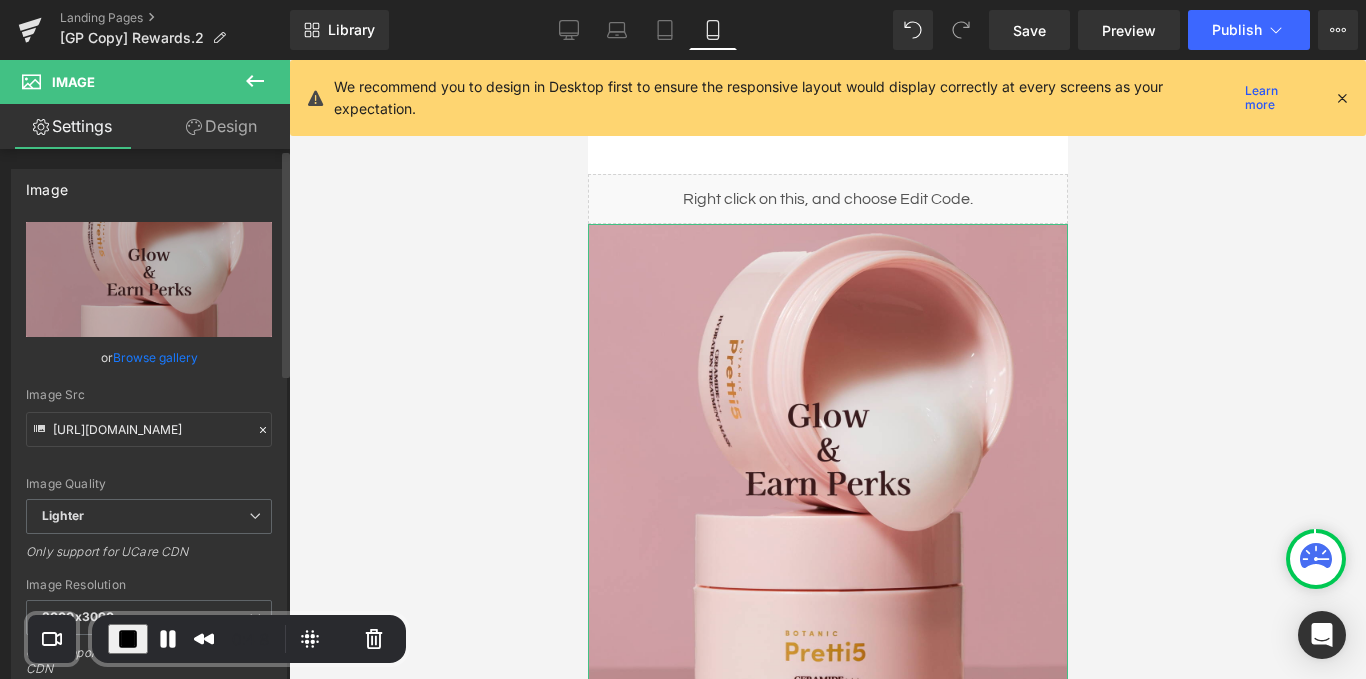 click on "Browse gallery" at bounding box center (155, 357) 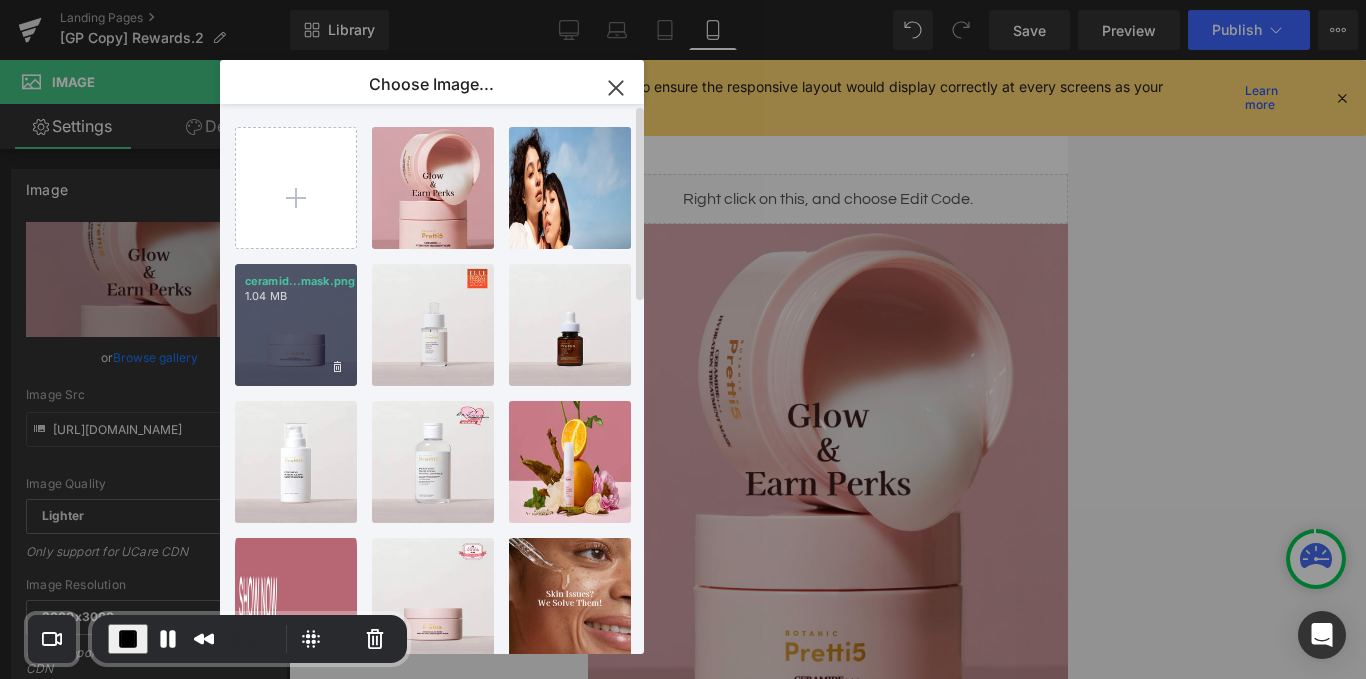 click on "ceramid...mask.png" at bounding box center [296, 281] 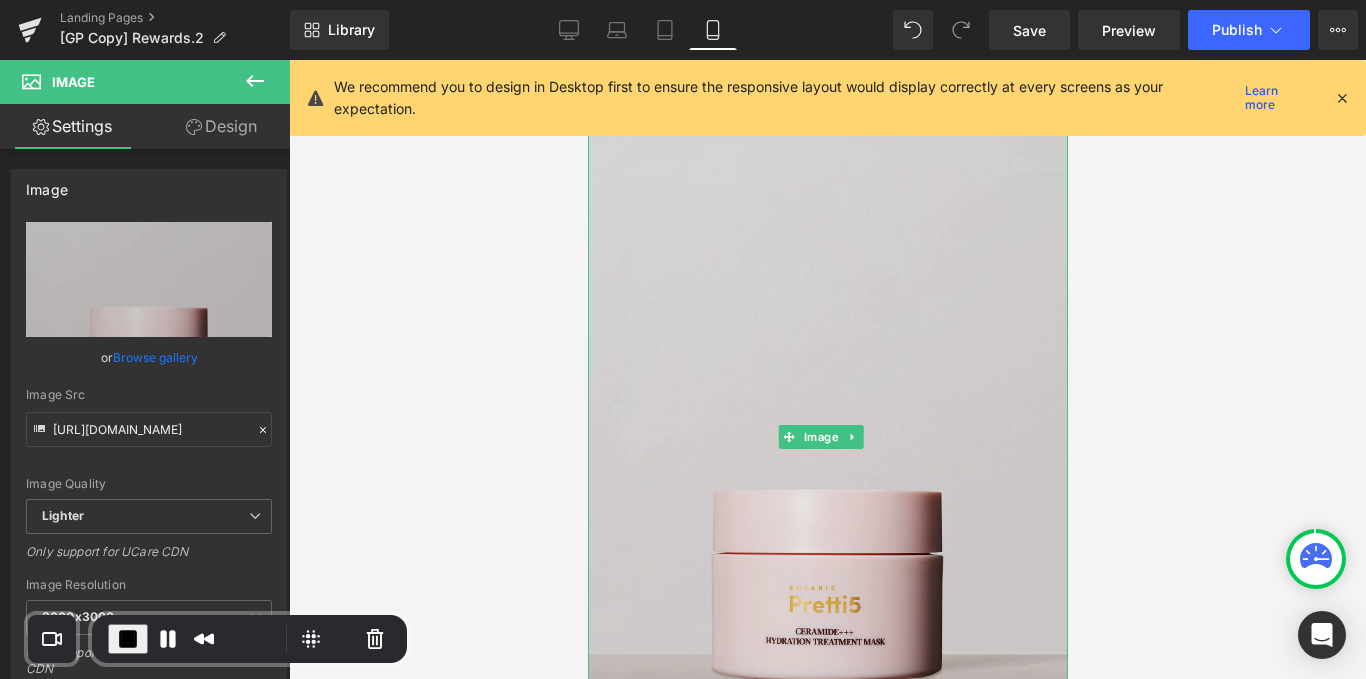 scroll, scrollTop: 150, scrollLeft: 0, axis: vertical 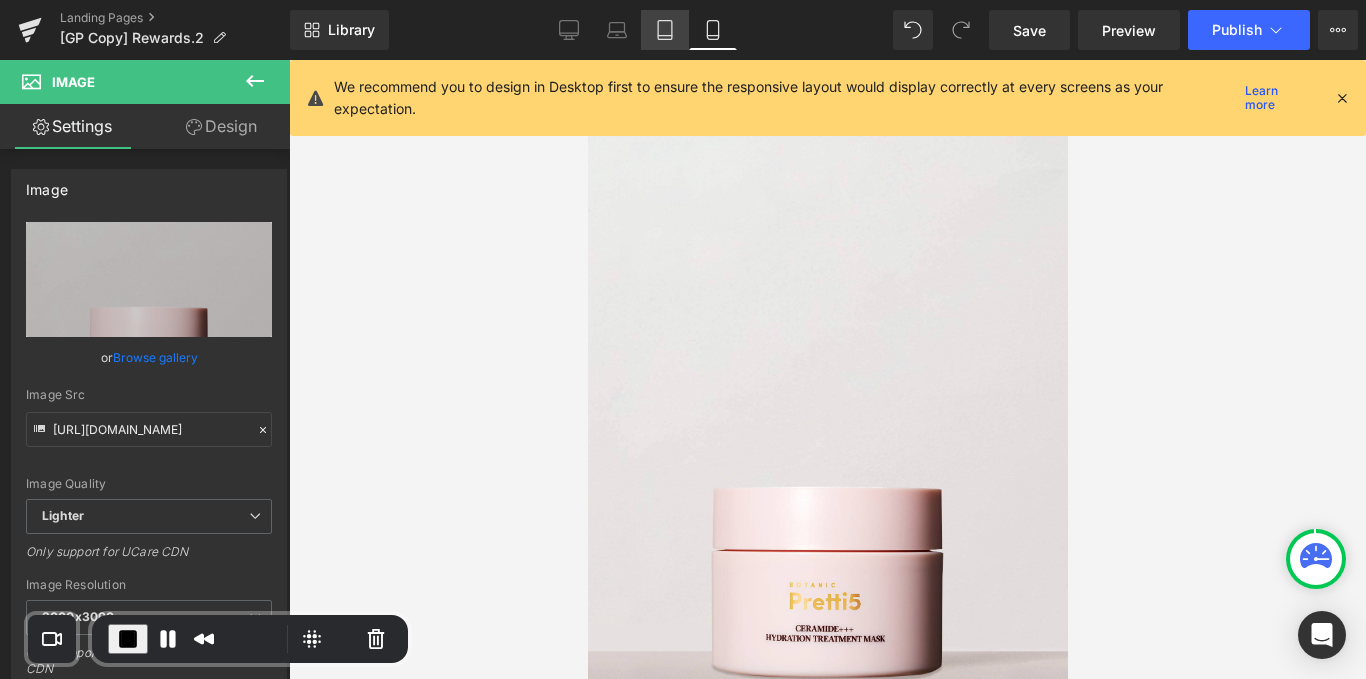 click 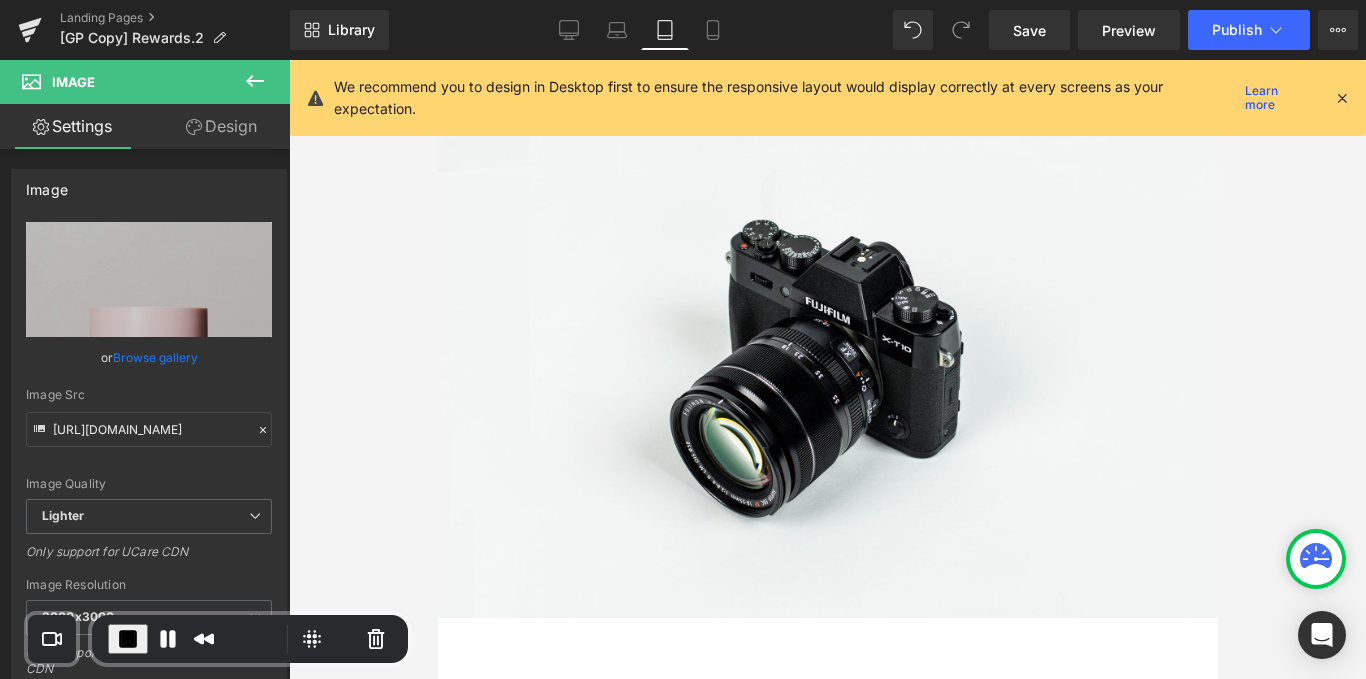 scroll, scrollTop: 0, scrollLeft: 0, axis: both 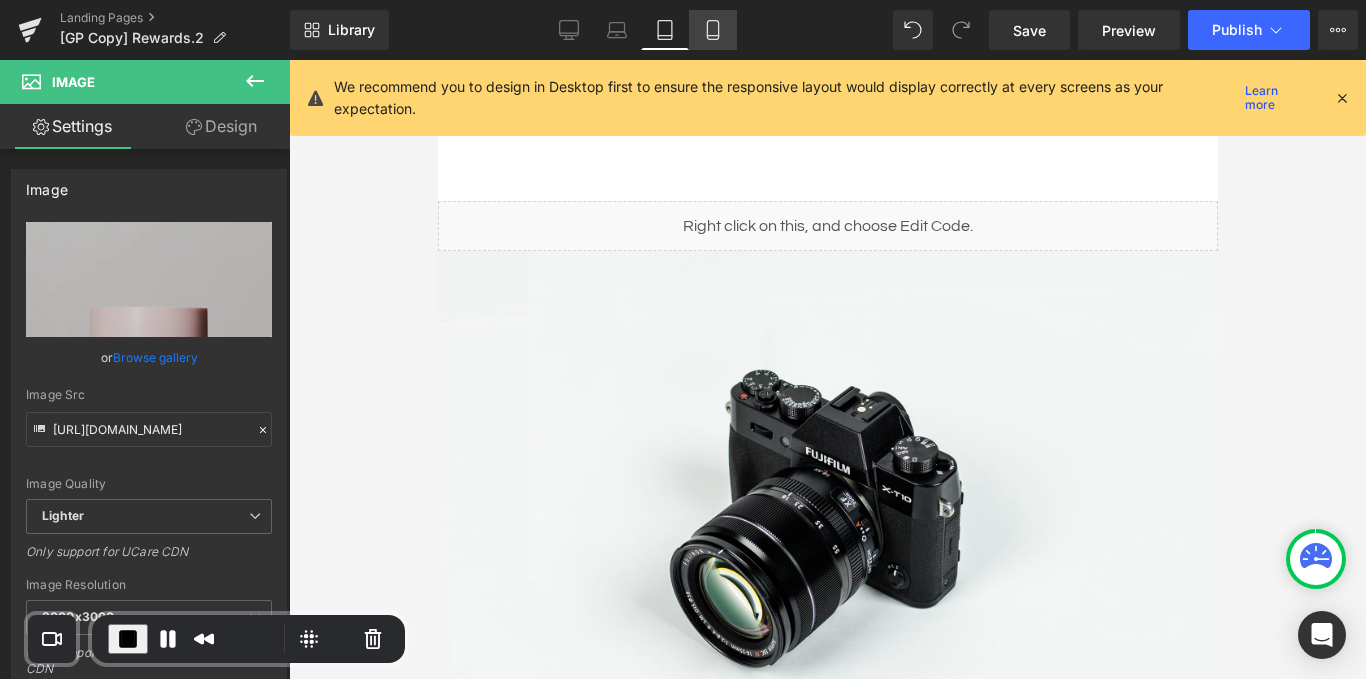 drag, startPoint x: 716, startPoint y: 24, endPoint x: 210, endPoint y: 424, distance: 645.00854 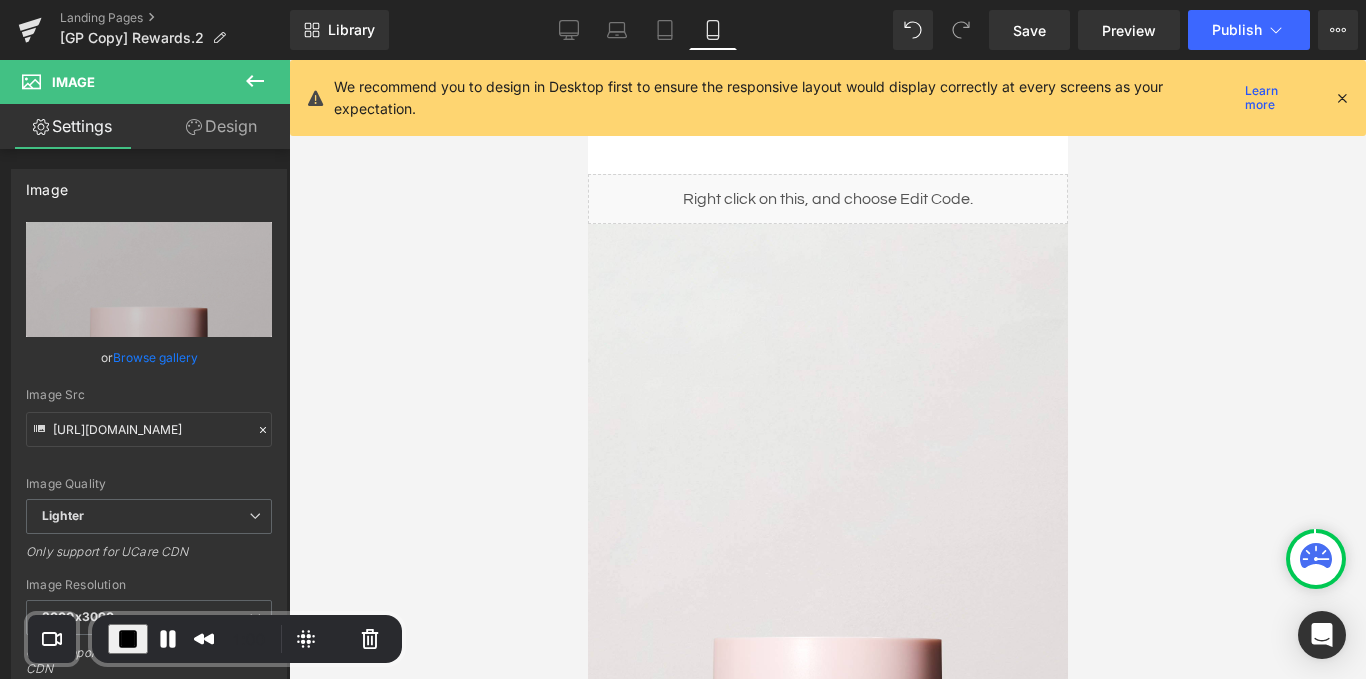 click at bounding box center [128, 639] 